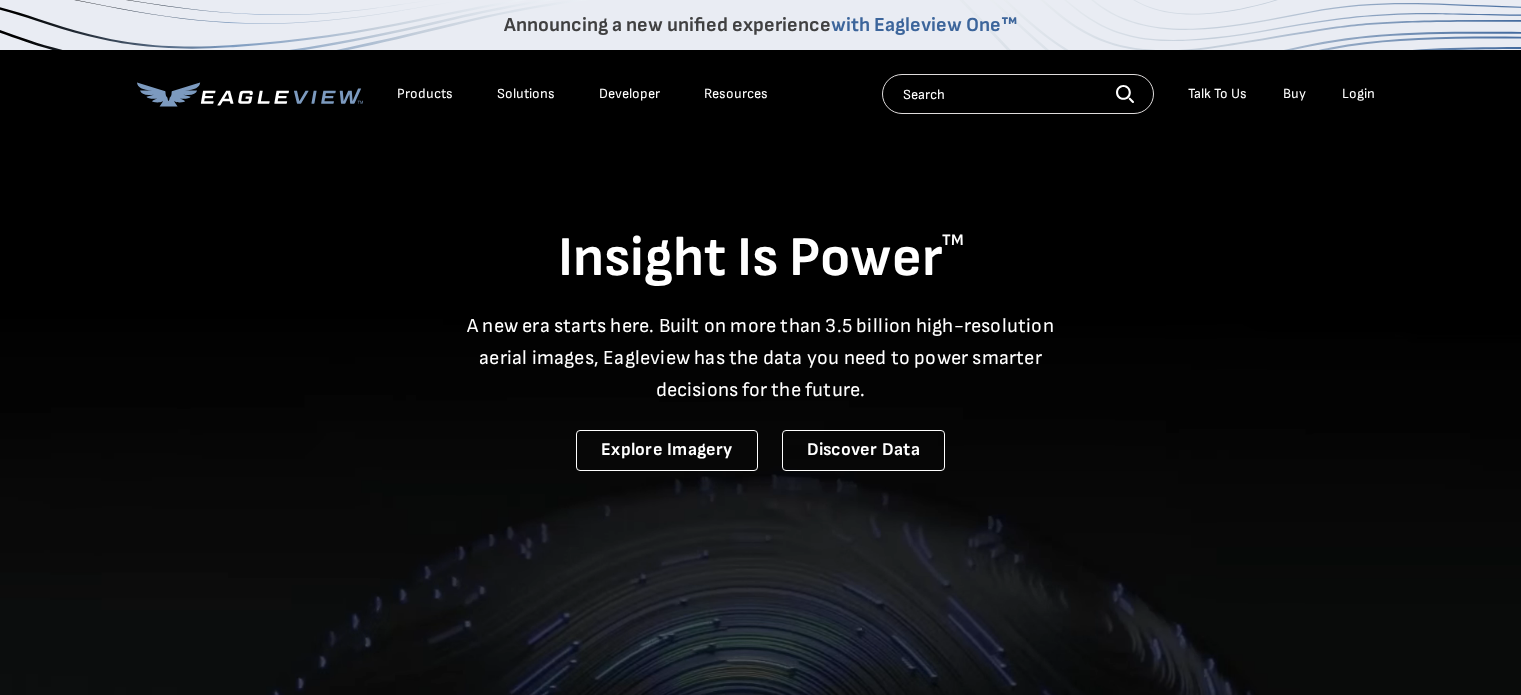 scroll, scrollTop: 0, scrollLeft: 0, axis: both 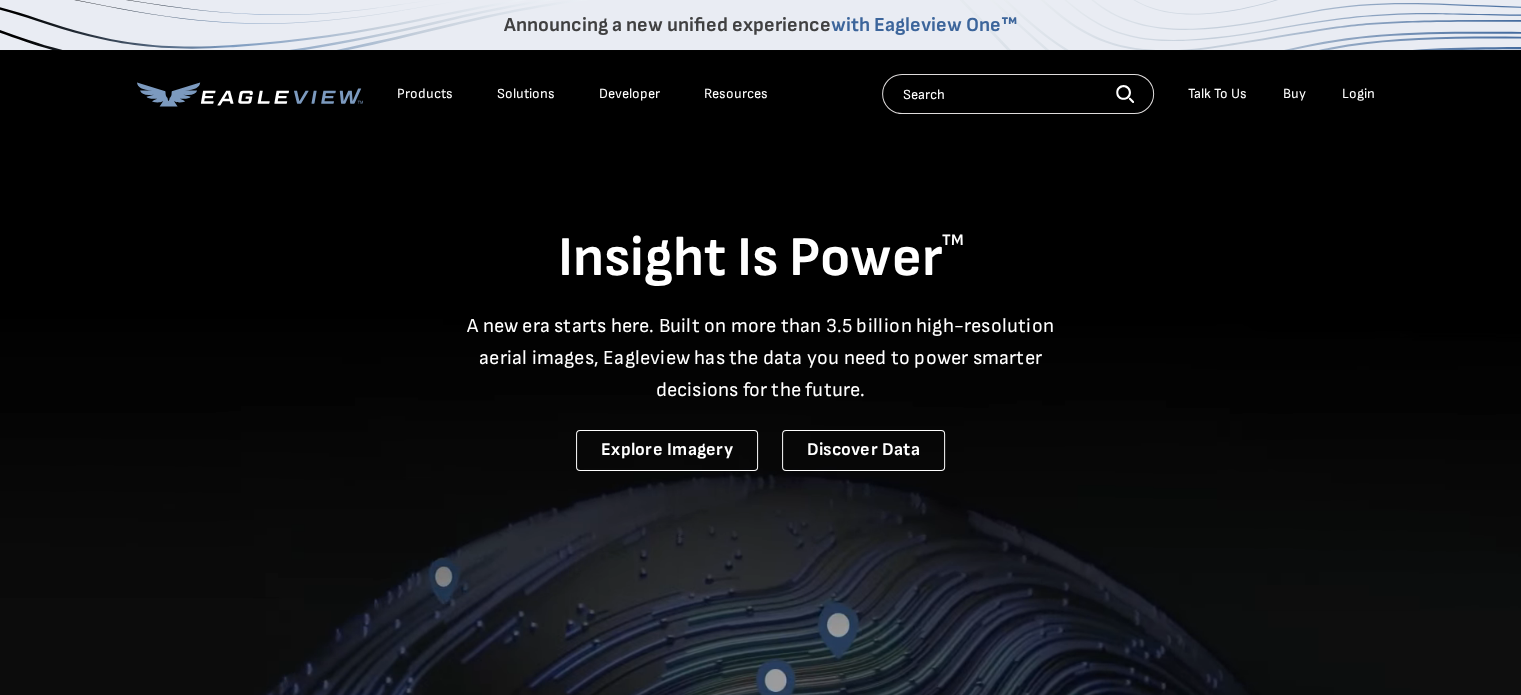 click on "Login" at bounding box center [1358, 94] 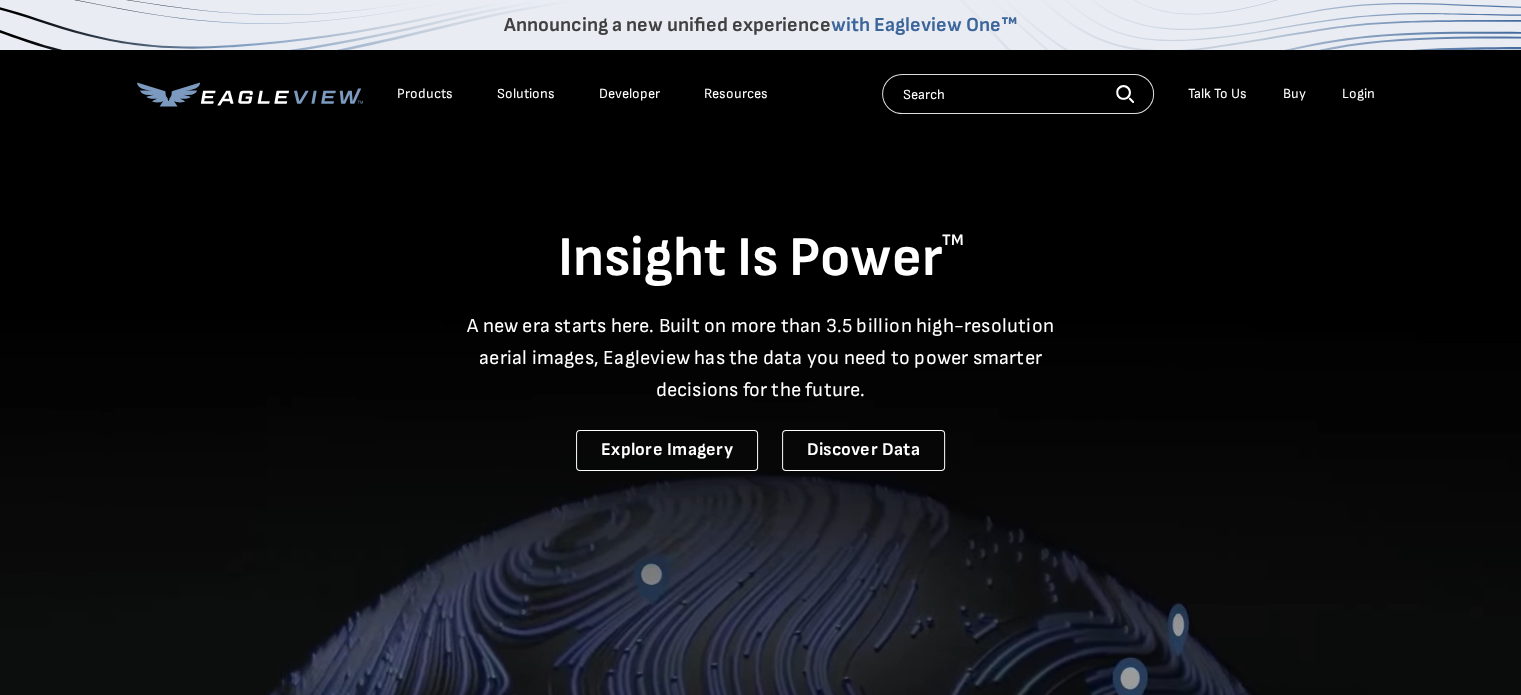 scroll, scrollTop: 0, scrollLeft: 0, axis: both 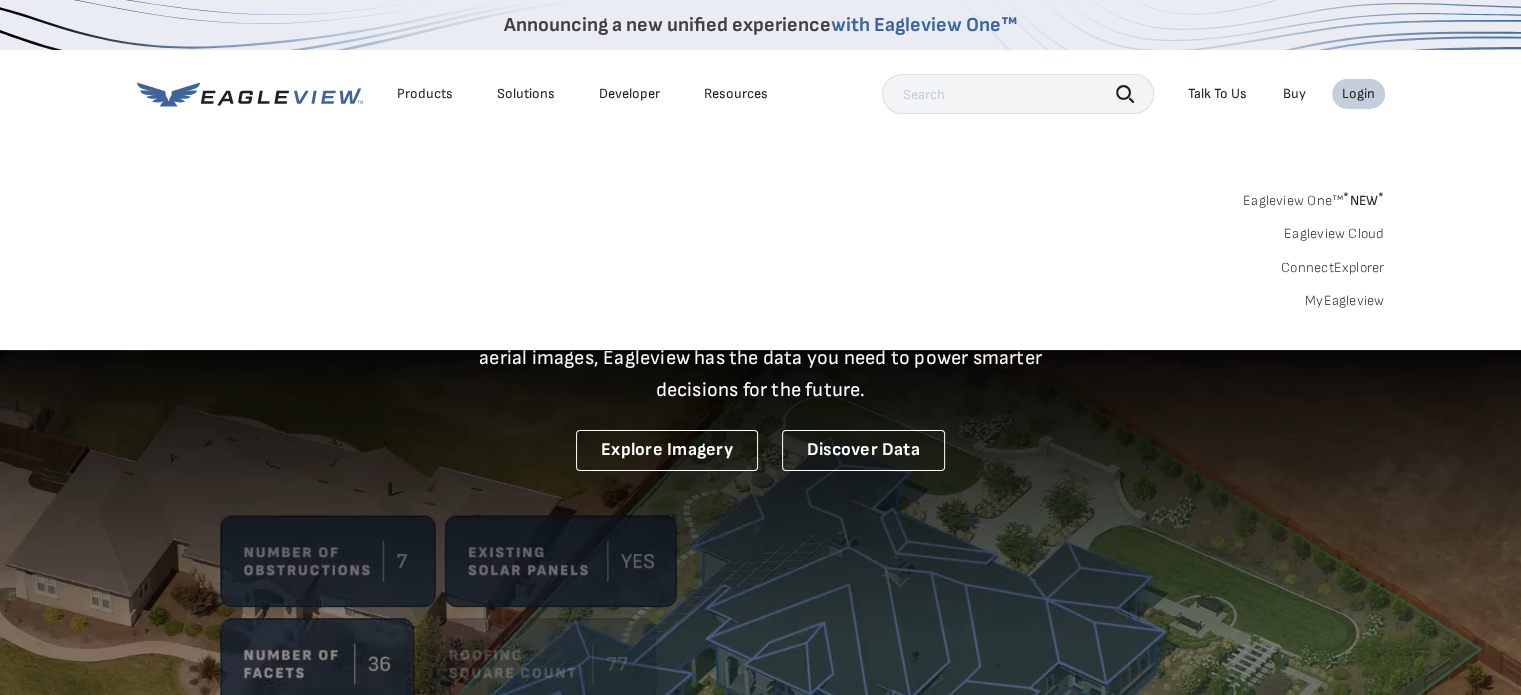 click on "MyEagleview" at bounding box center [1345, 301] 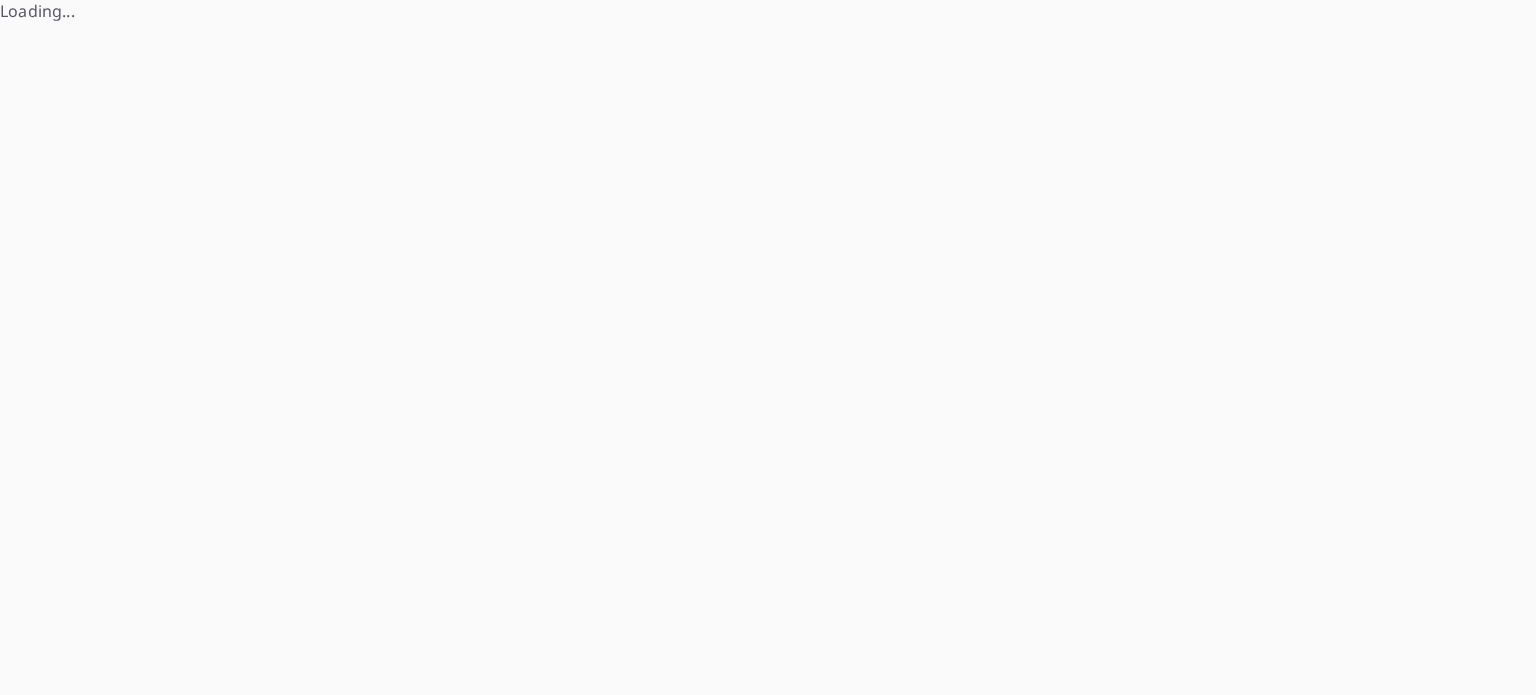 scroll, scrollTop: 0, scrollLeft: 0, axis: both 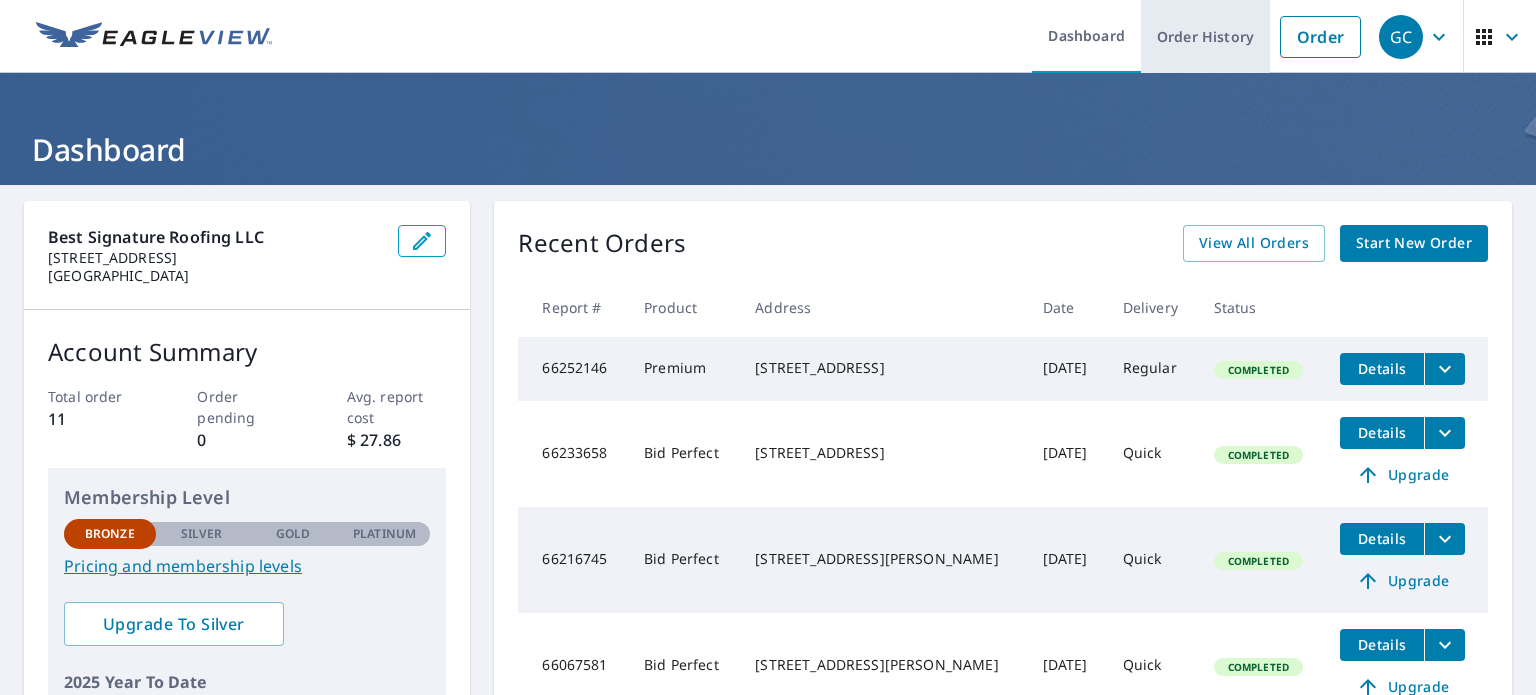 click on "Order History" at bounding box center (1205, 36) 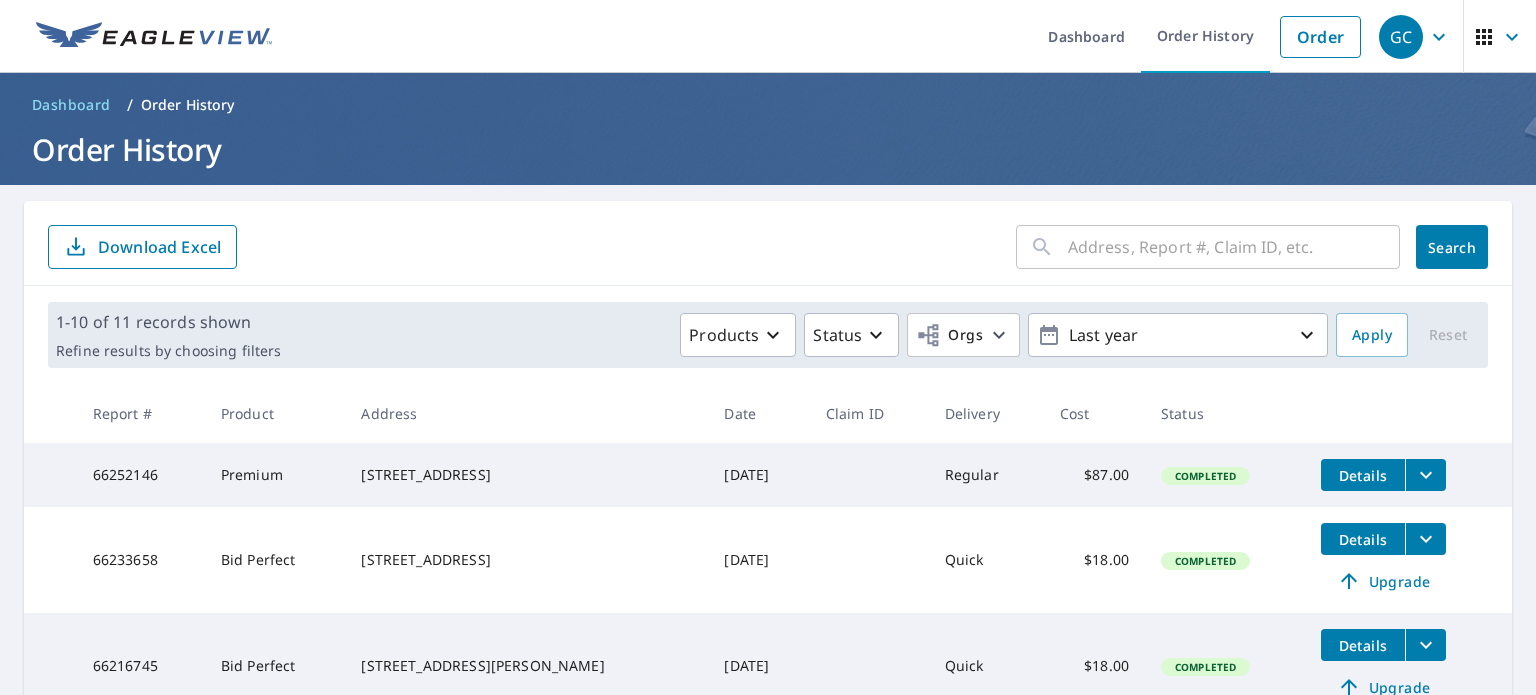 click at bounding box center [1234, 247] 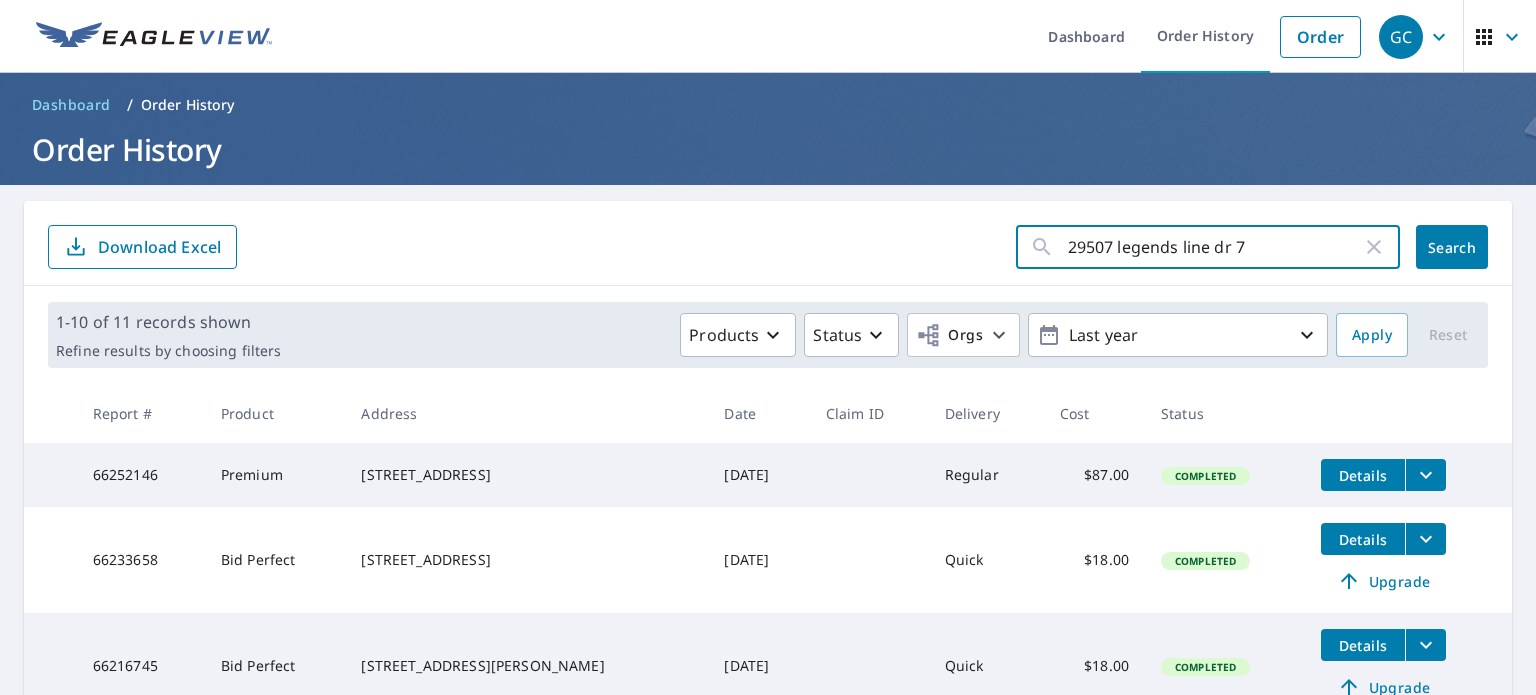 type on "29507 legends line dr" 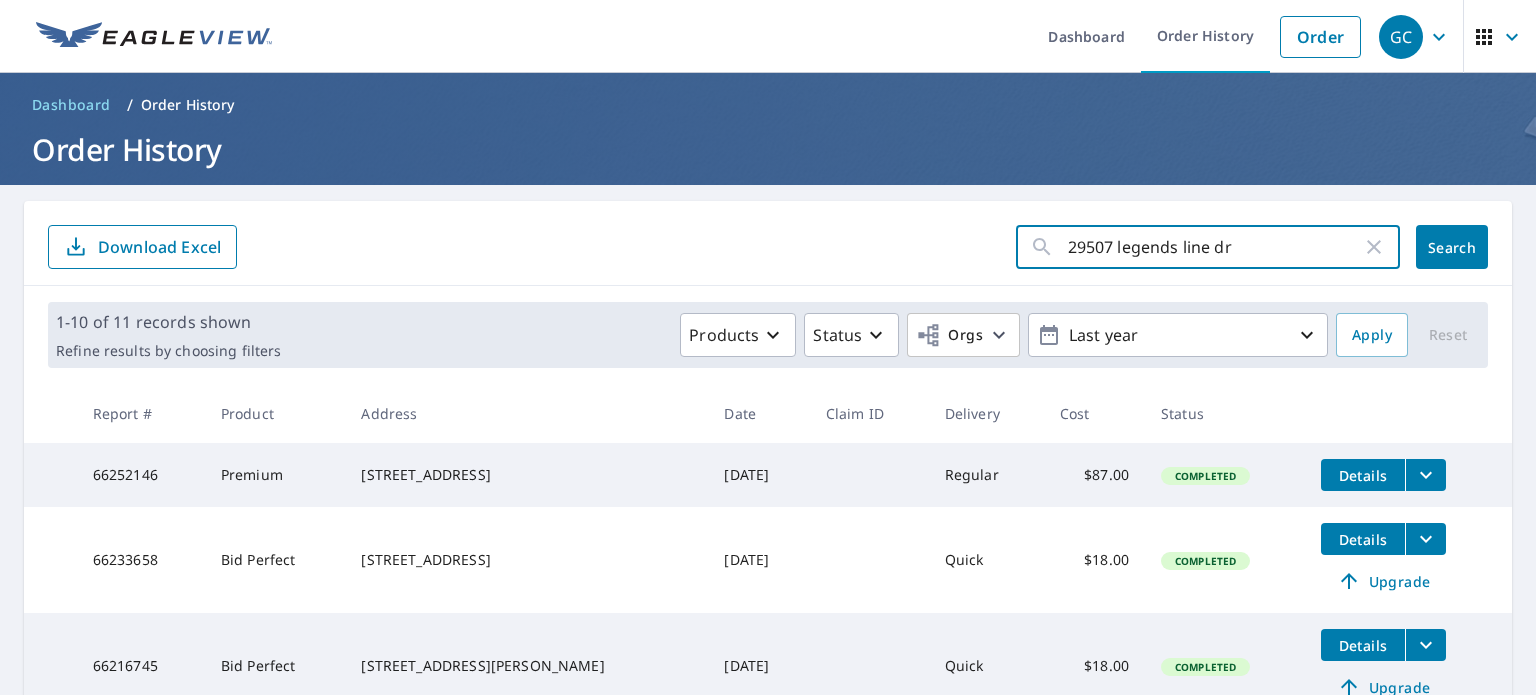 click on "Search" 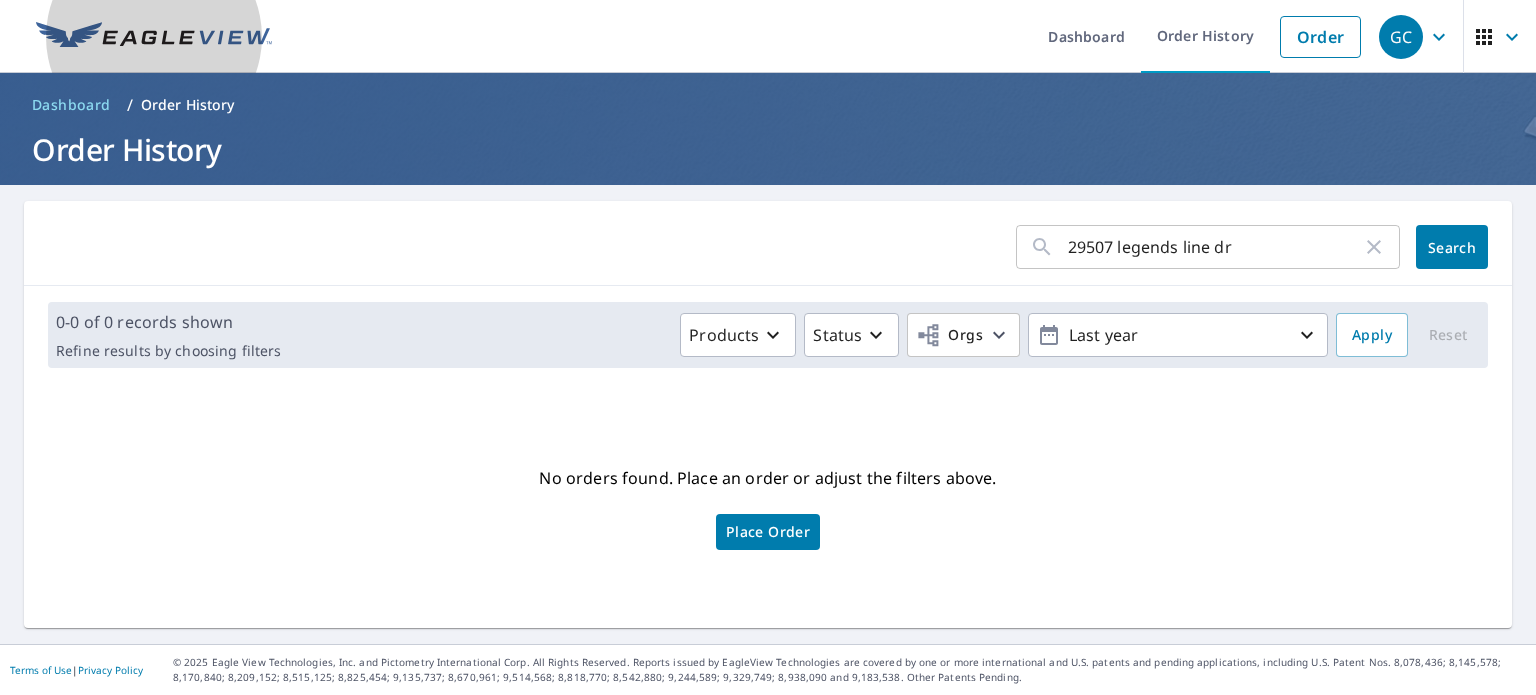 click at bounding box center (154, 37) 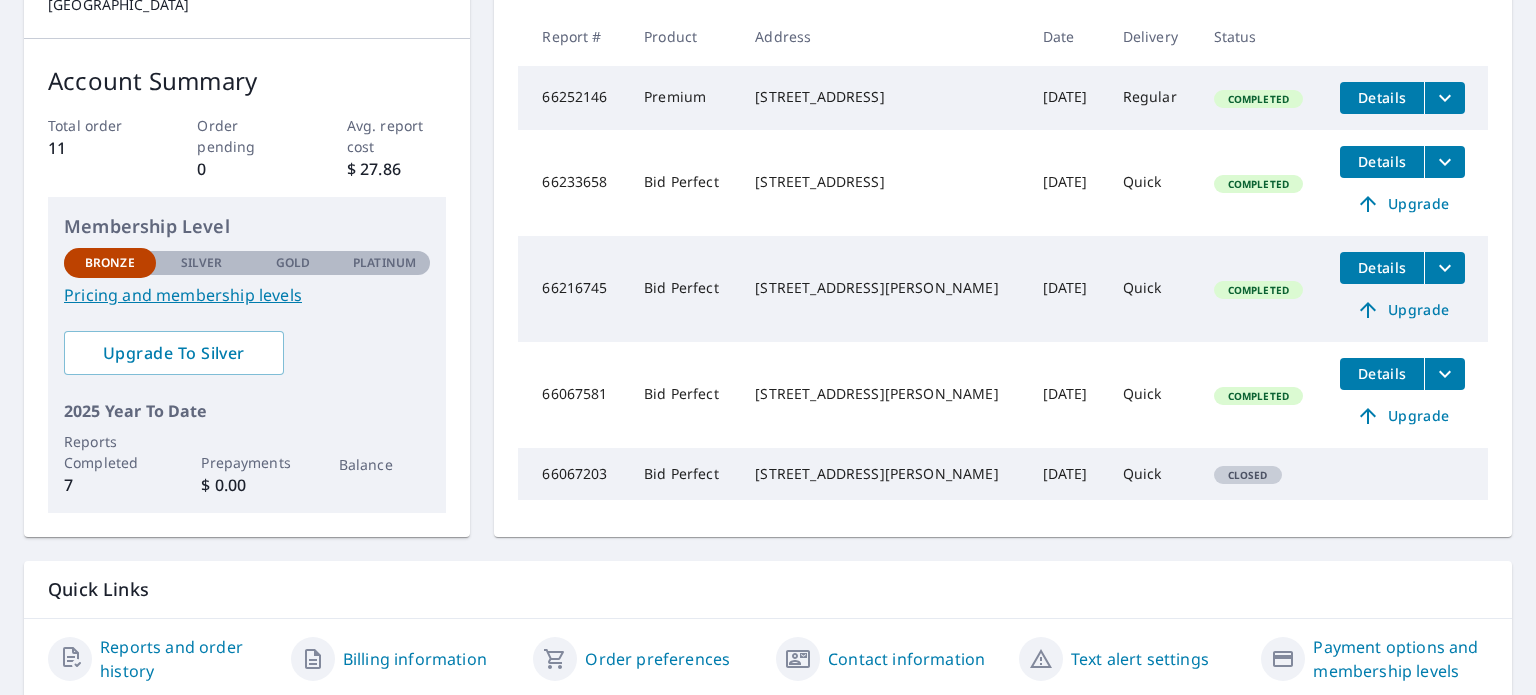 scroll, scrollTop: 0, scrollLeft: 0, axis: both 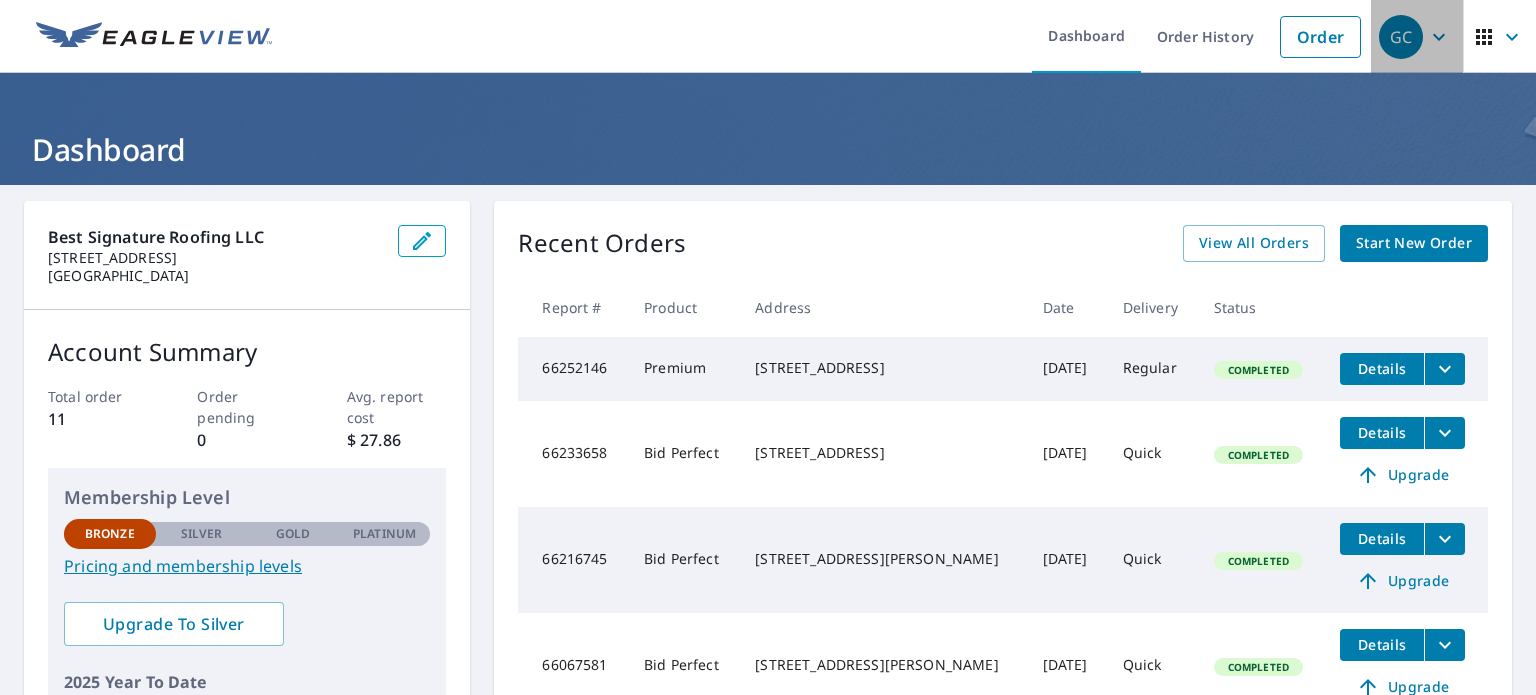 click 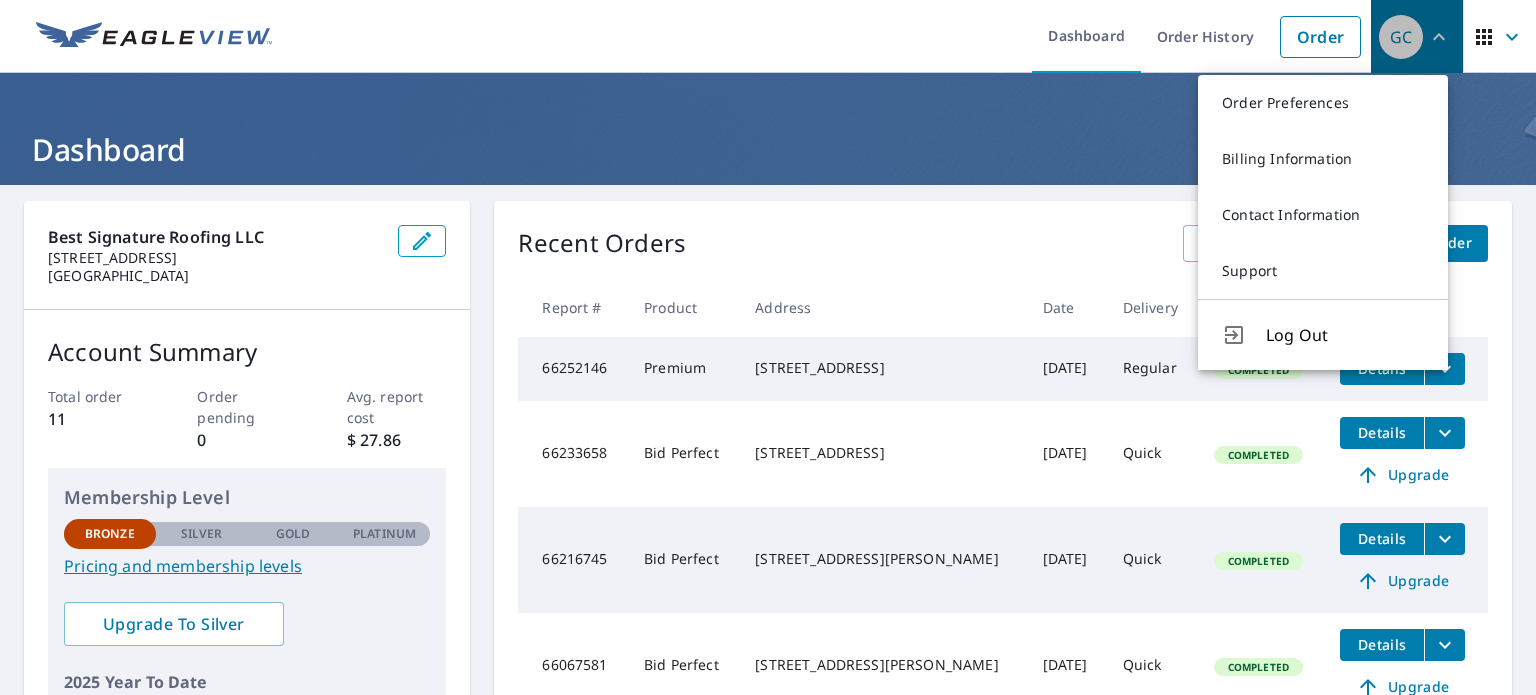 click 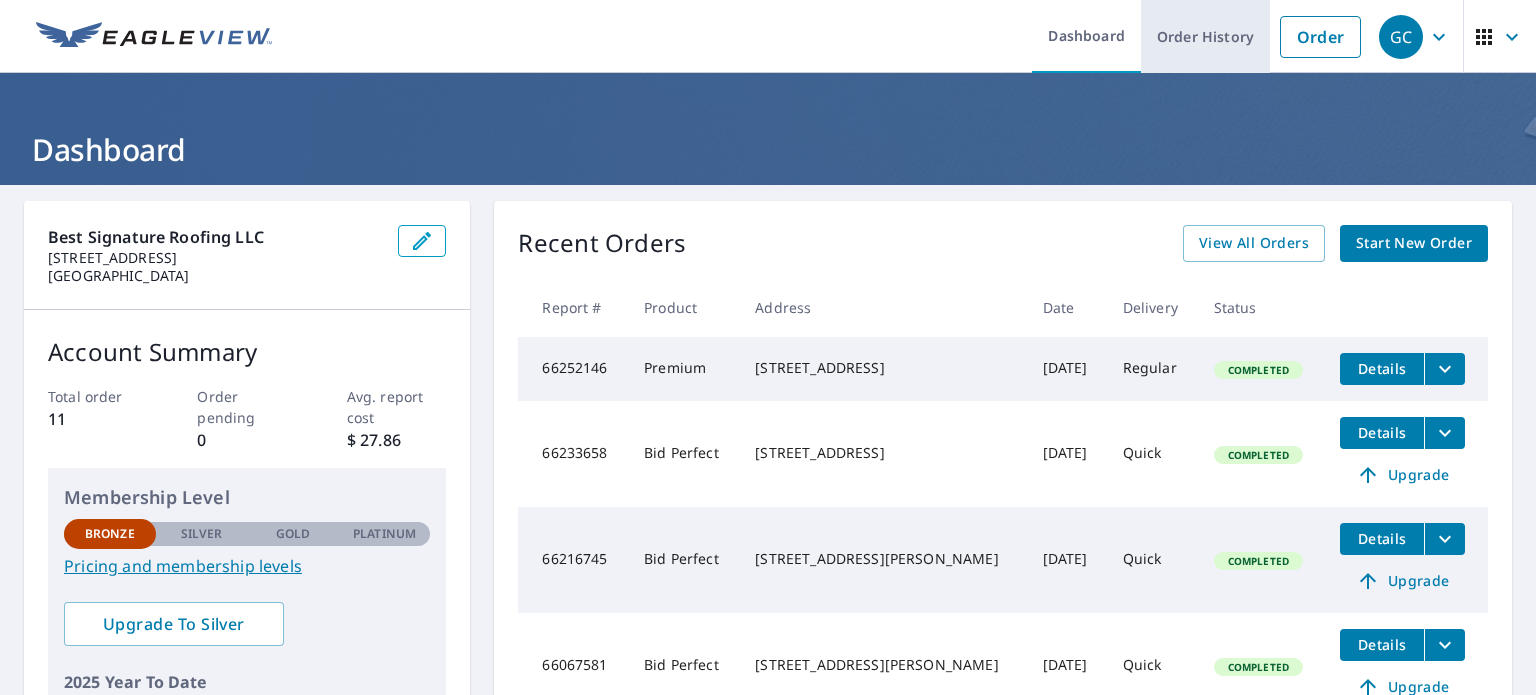 click on "Dashboard Order History Order GC" at bounding box center (768, 36) 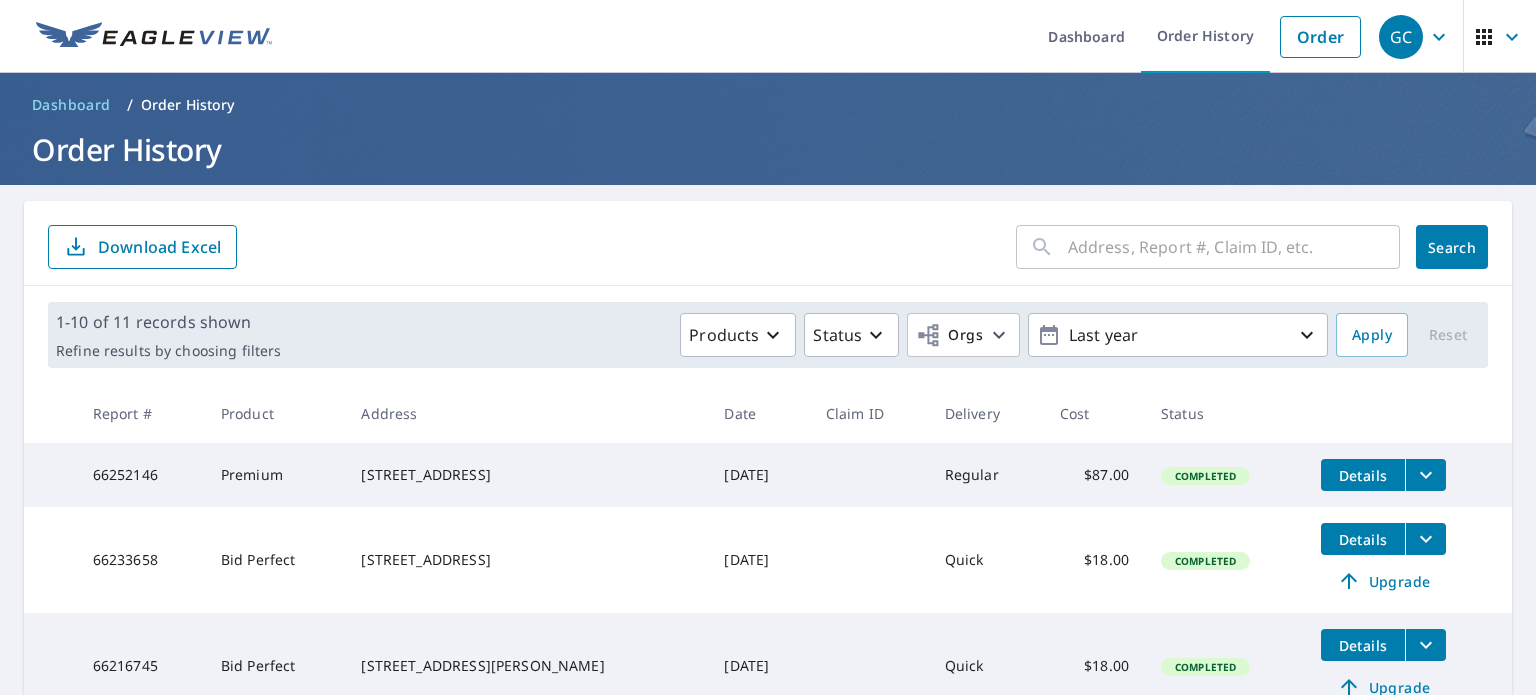 scroll, scrollTop: 8, scrollLeft: 0, axis: vertical 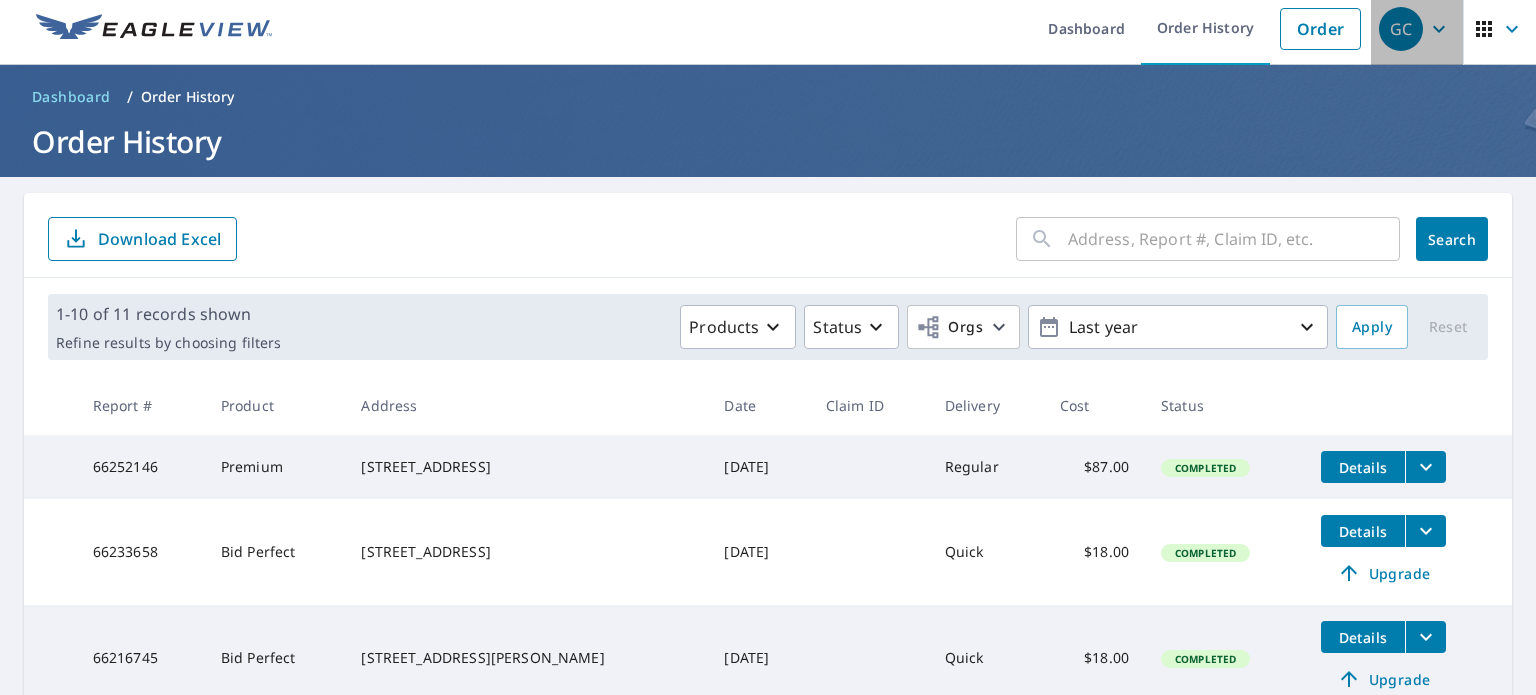 click on "GC" at bounding box center (1401, 29) 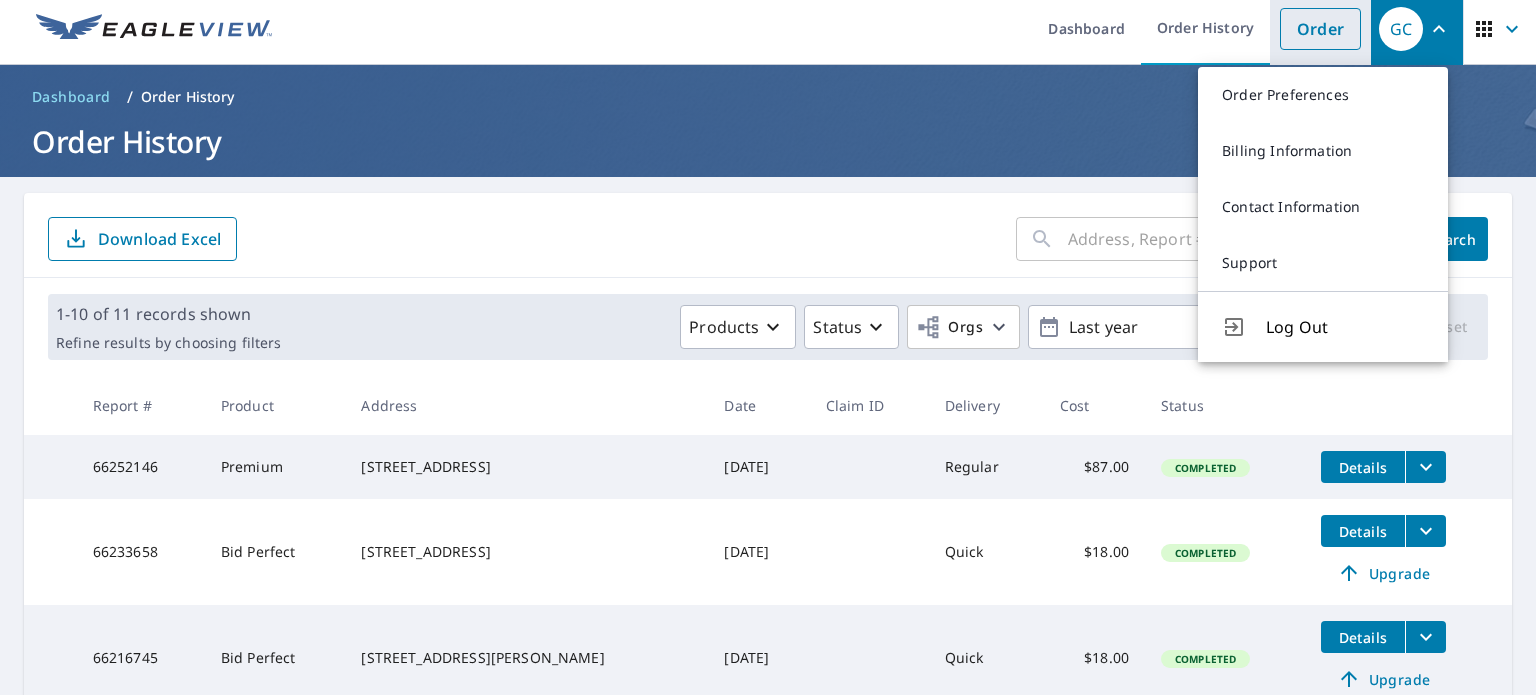 click on "Order" at bounding box center (1320, 29) 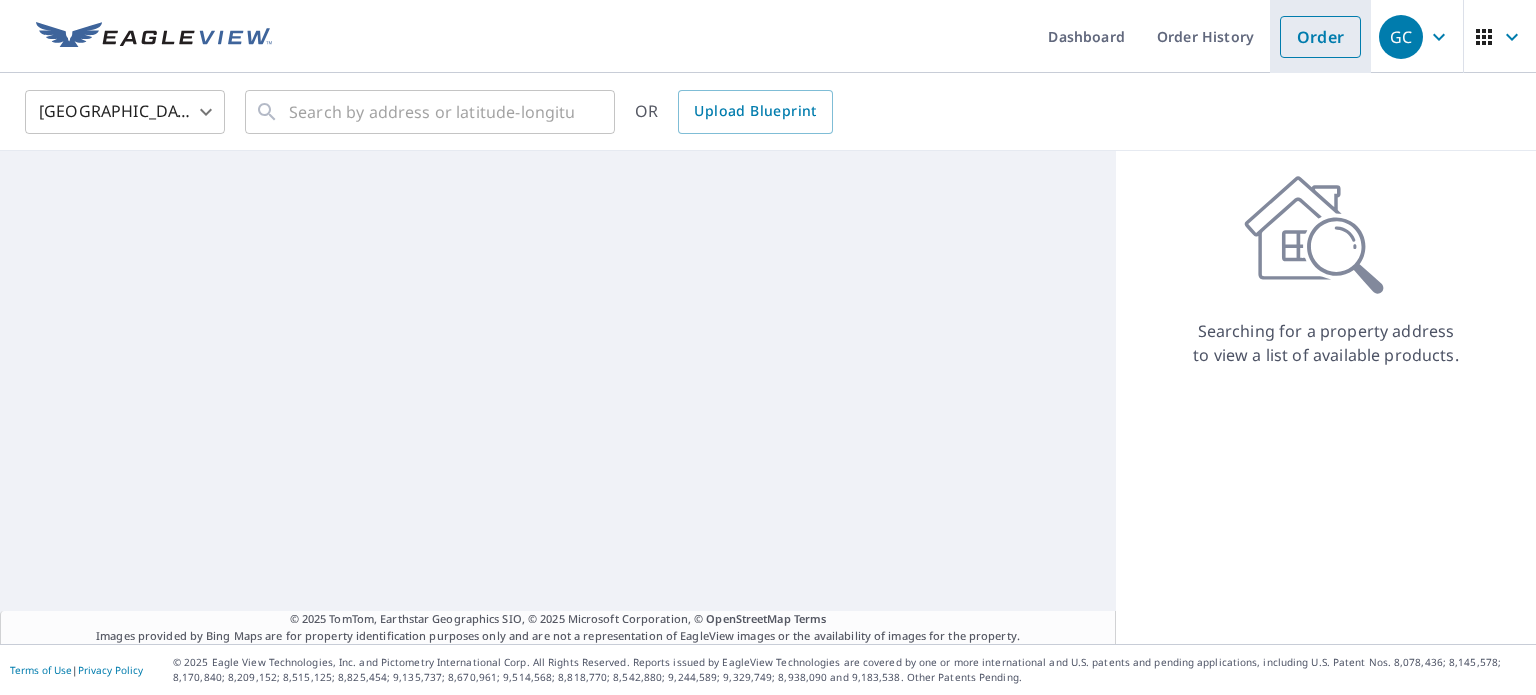 scroll, scrollTop: 0, scrollLeft: 0, axis: both 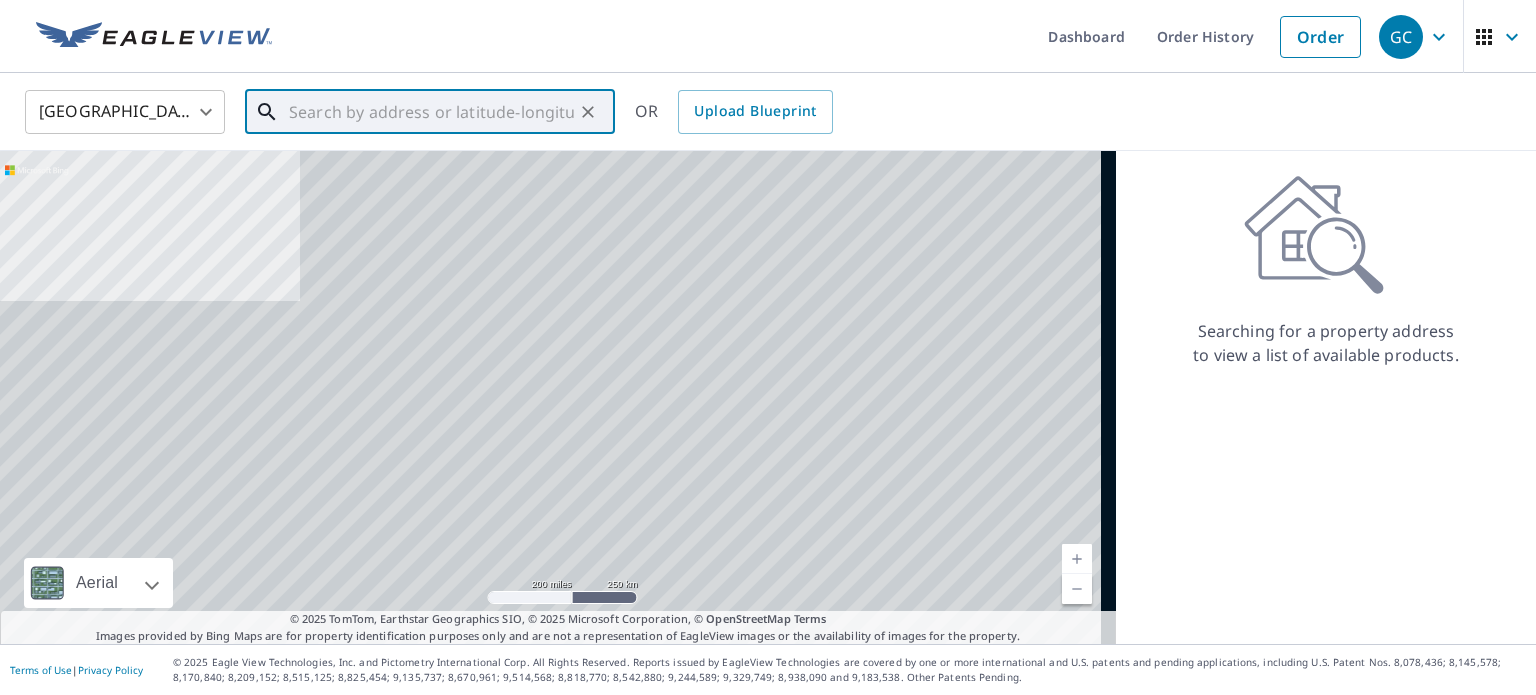 click at bounding box center (431, 112) 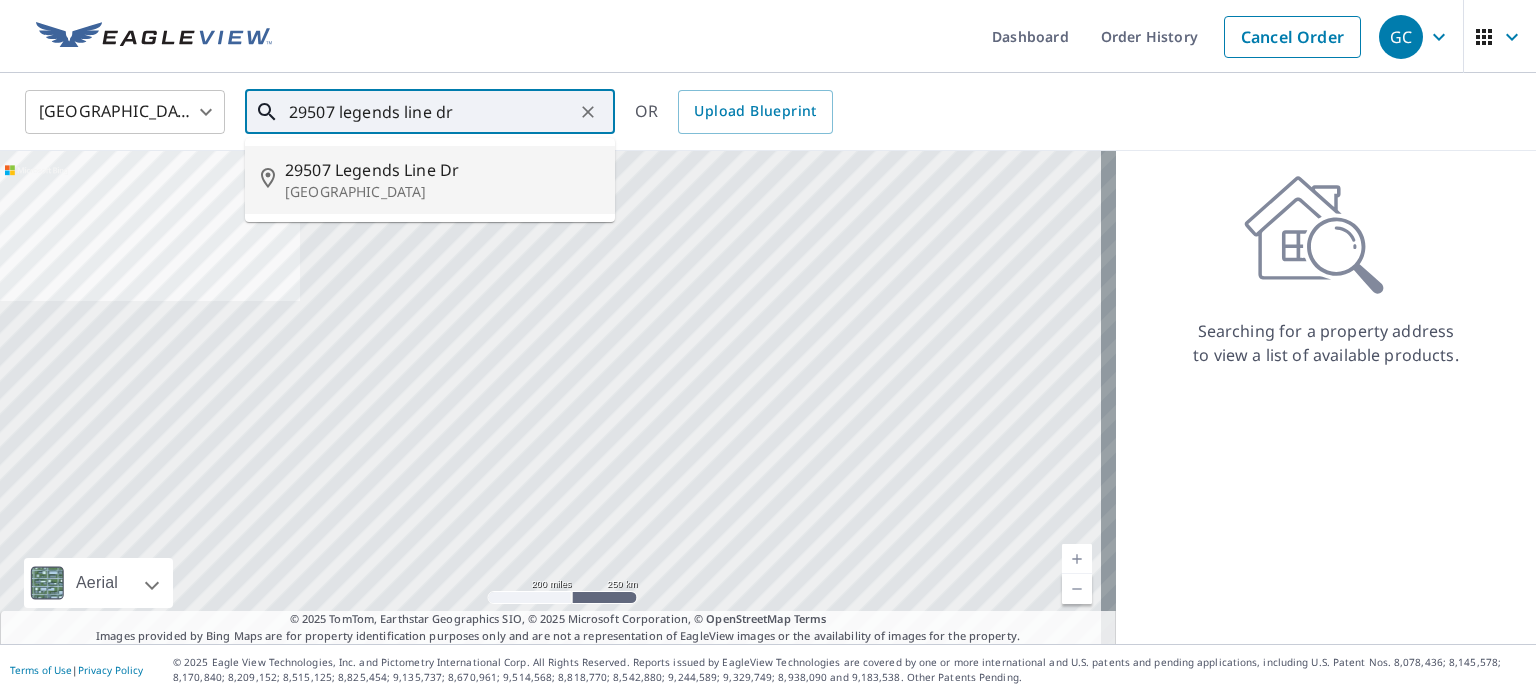 click on "29507 Legends Line Dr" at bounding box center (442, 170) 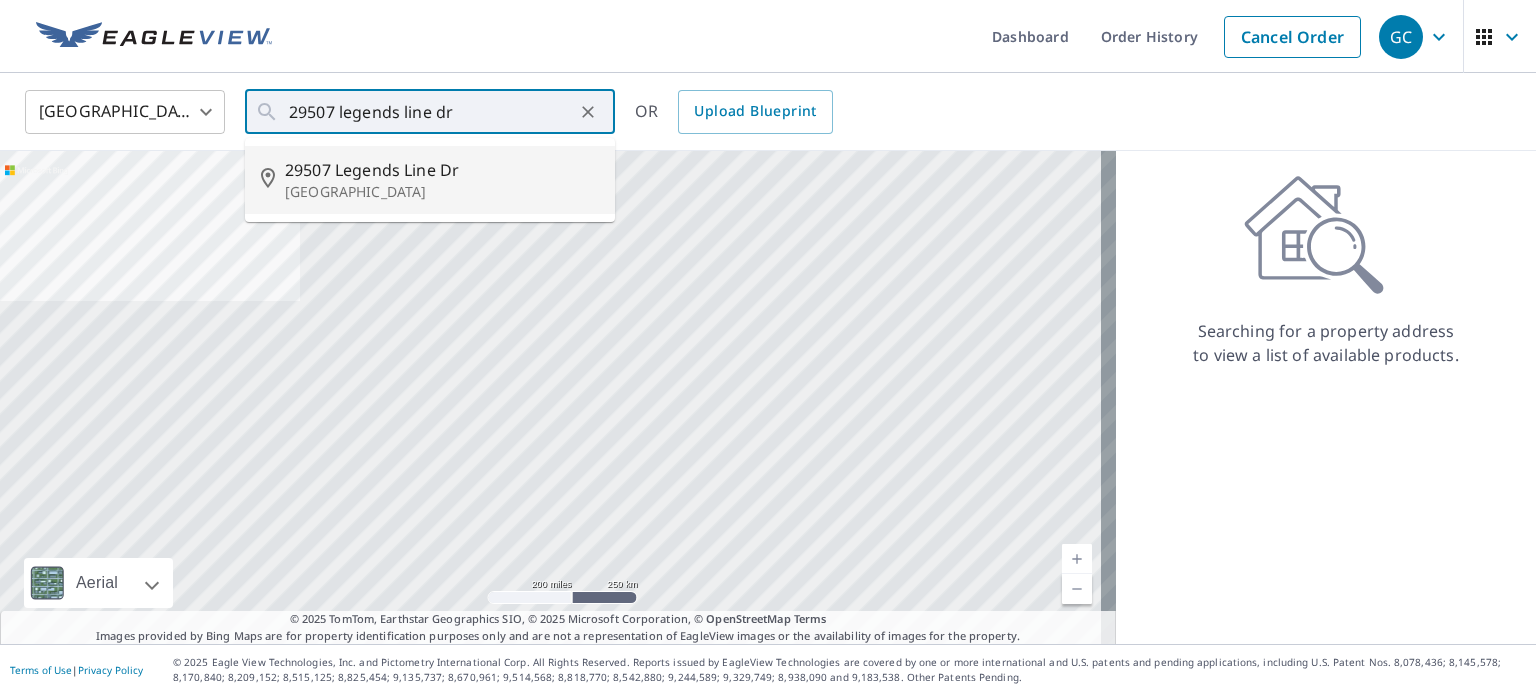 type on "29507 Legends Line Dr Spring, TX 77386" 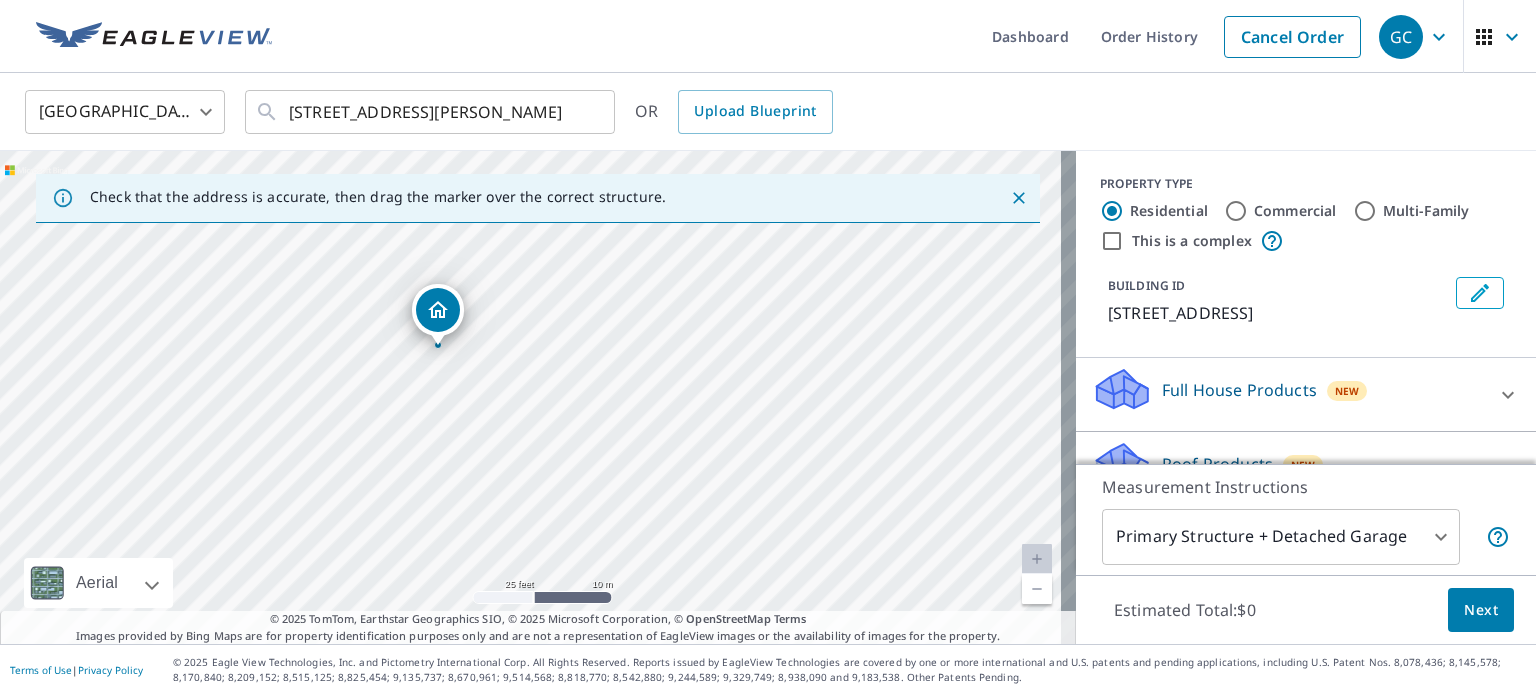 drag, startPoint x: 428, startPoint y: 442, endPoint x: 467, endPoint y: 351, distance: 99.00505 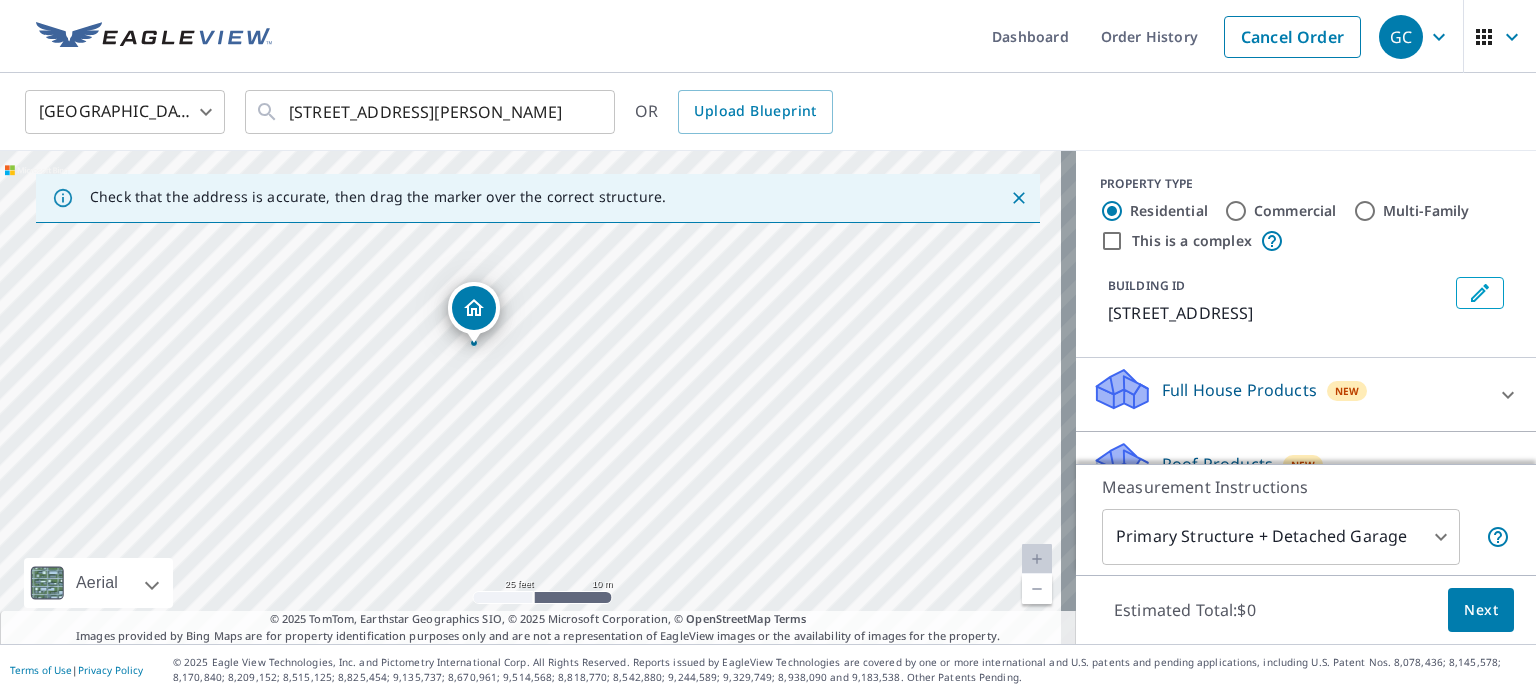 click on "29507 Legends Line Dr Spring, TX 77386" at bounding box center [538, 397] 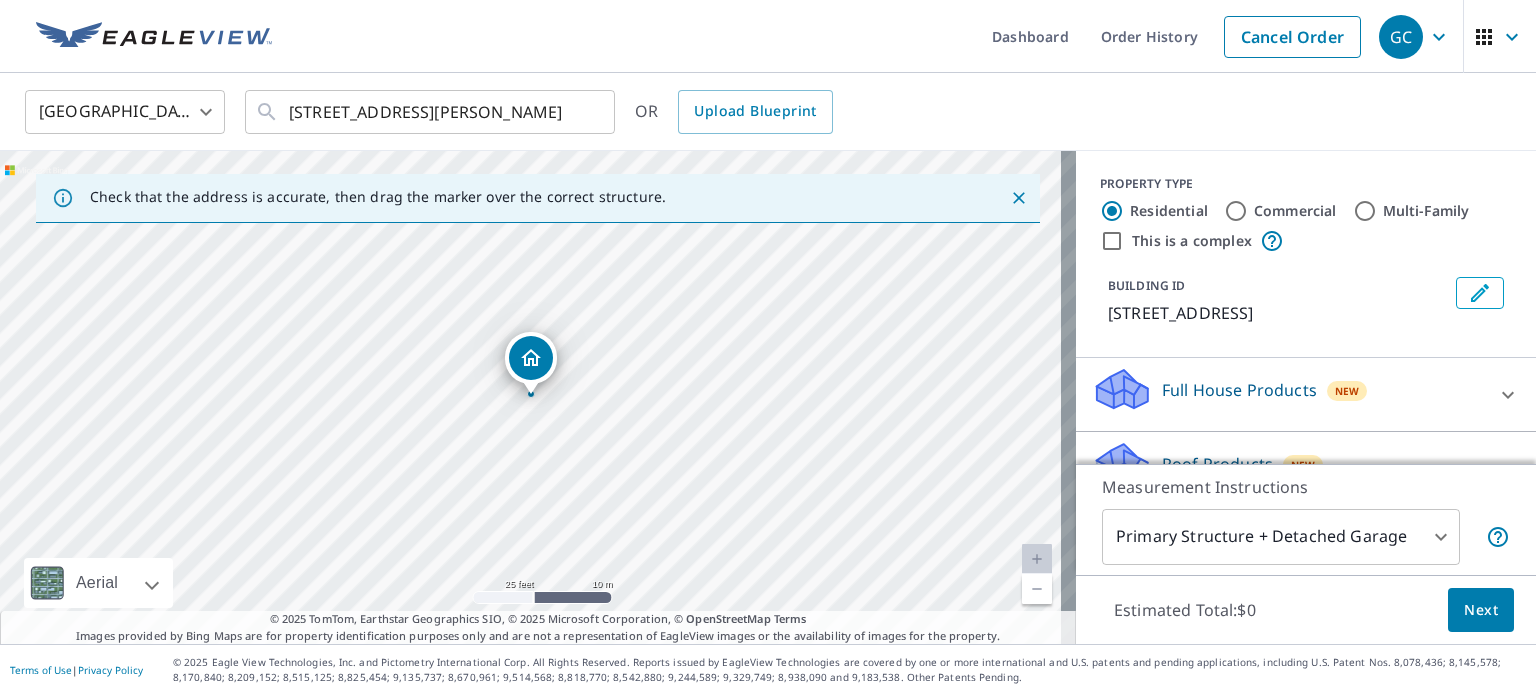 drag, startPoint x: 629, startPoint y: 358, endPoint x: 610, endPoint y: 359, distance: 19.026299 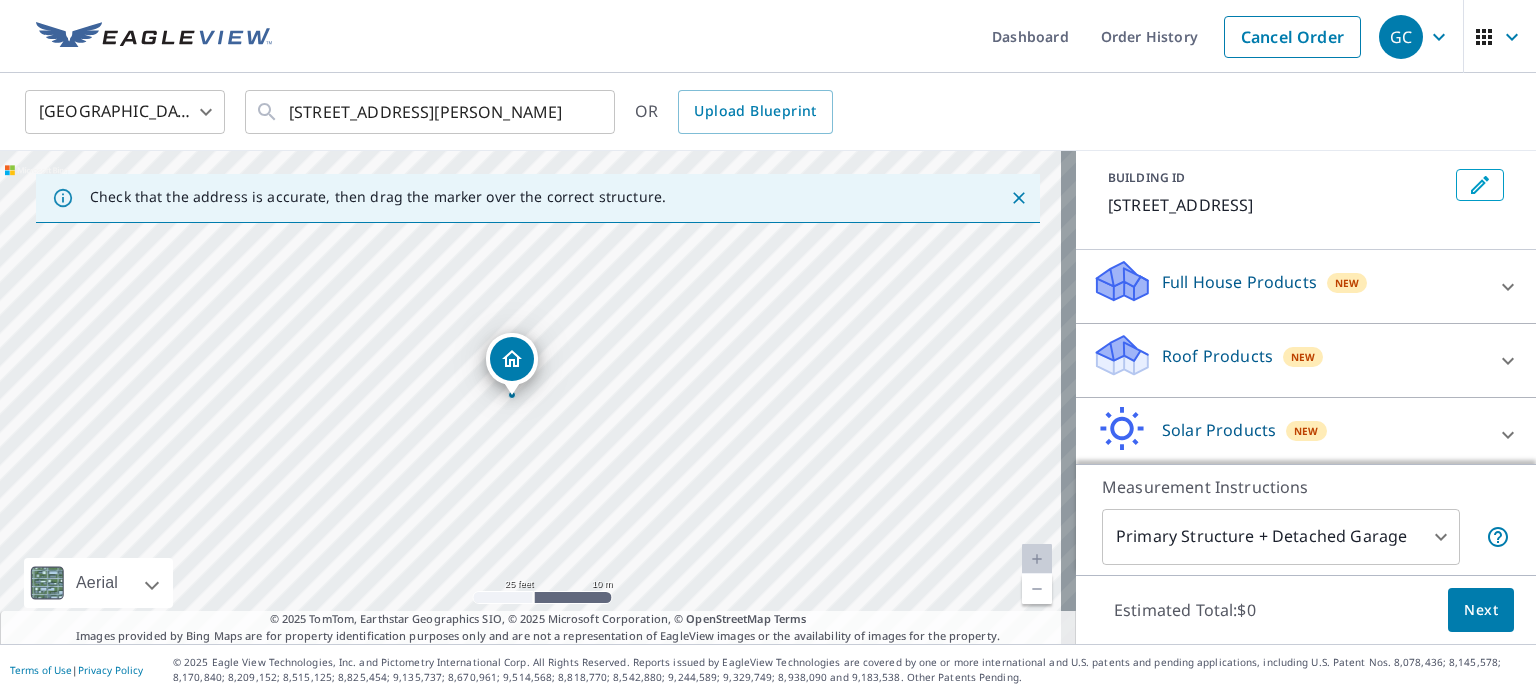 scroll, scrollTop: 124, scrollLeft: 0, axis: vertical 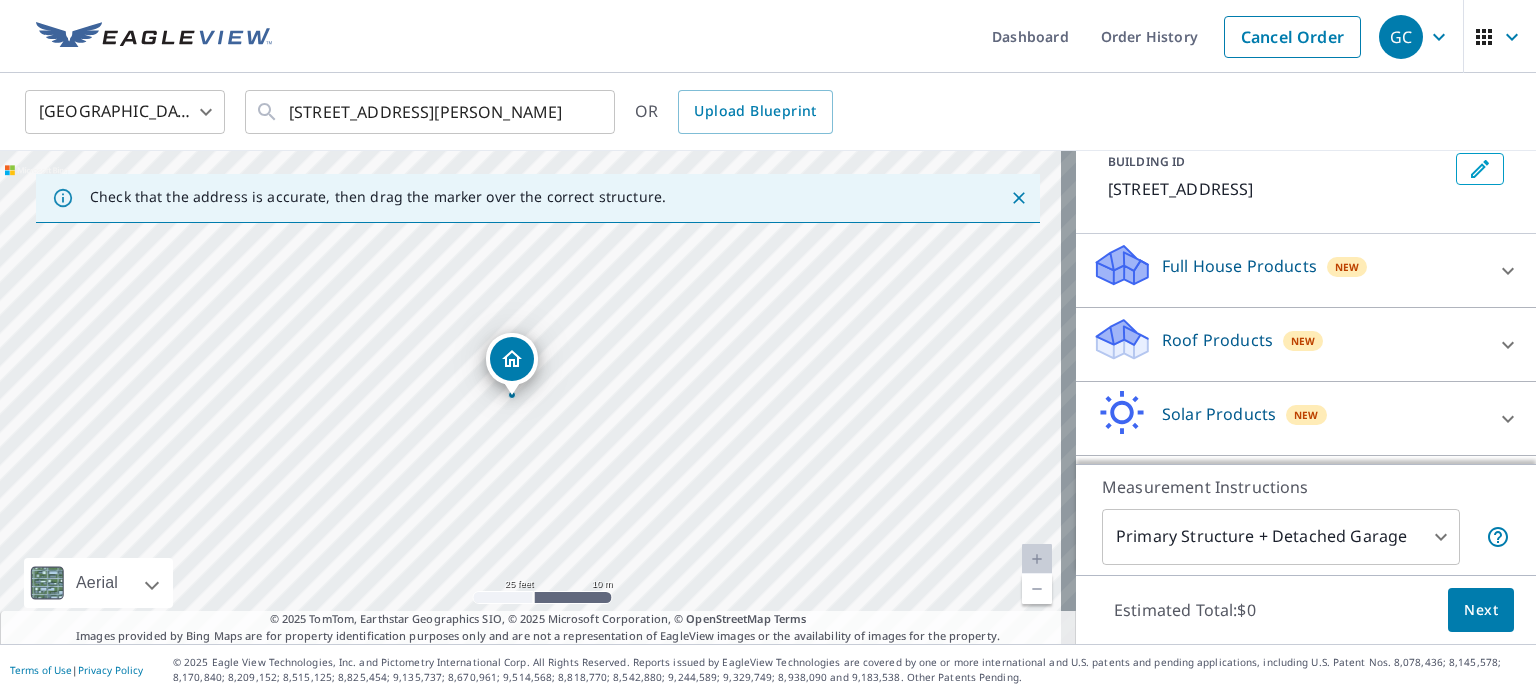 click on "New" at bounding box center (1303, 341) 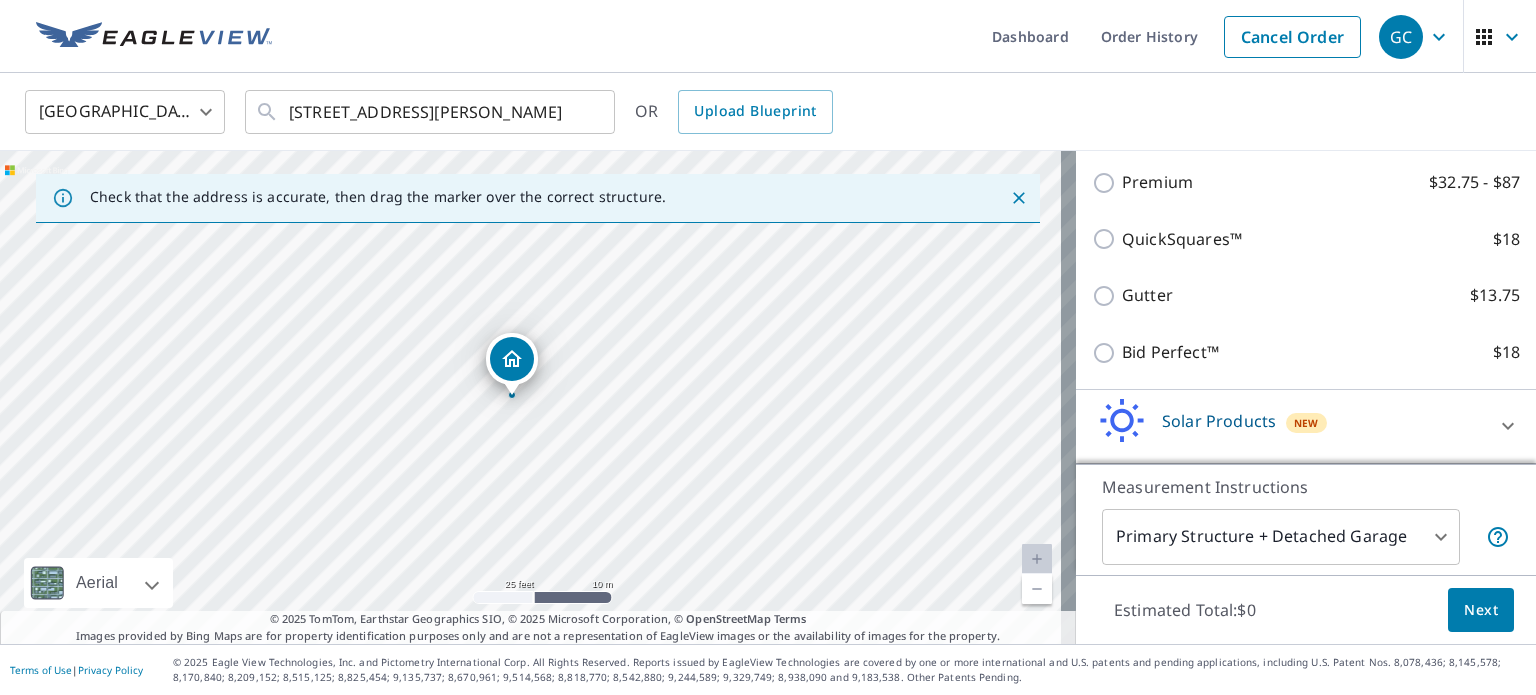 scroll, scrollTop: 344, scrollLeft: 0, axis: vertical 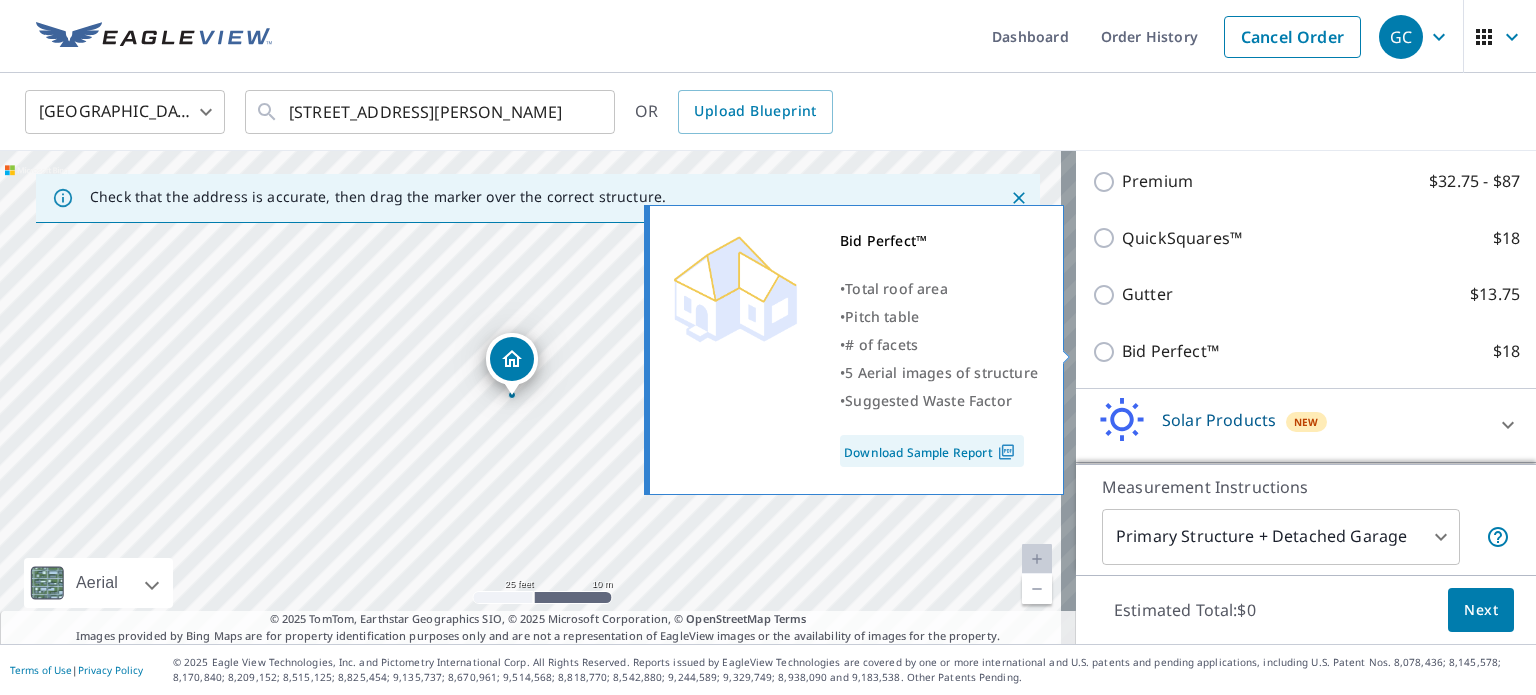 click on "Bid Perfect™ $18" at bounding box center (1107, 352) 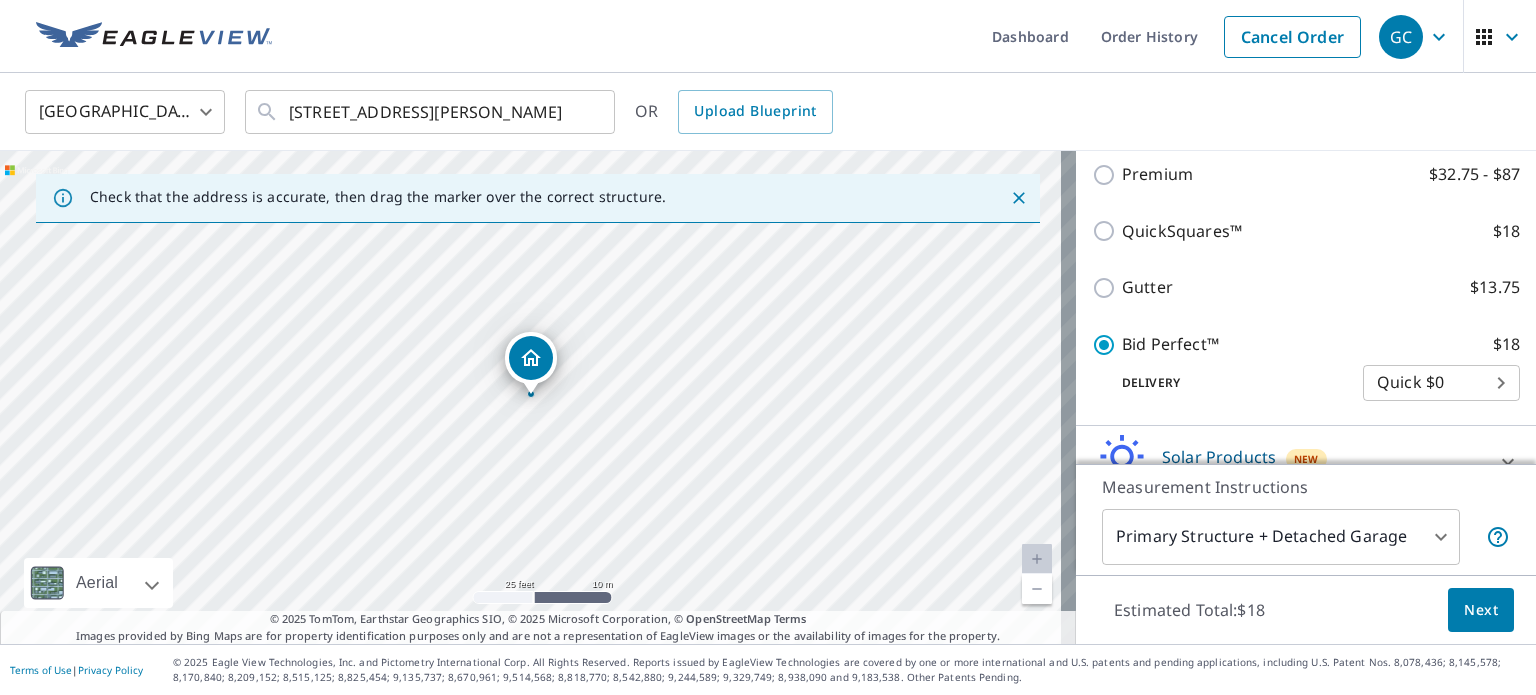 scroll, scrollTop: 479, scrollLeft: 0, axis: vertical 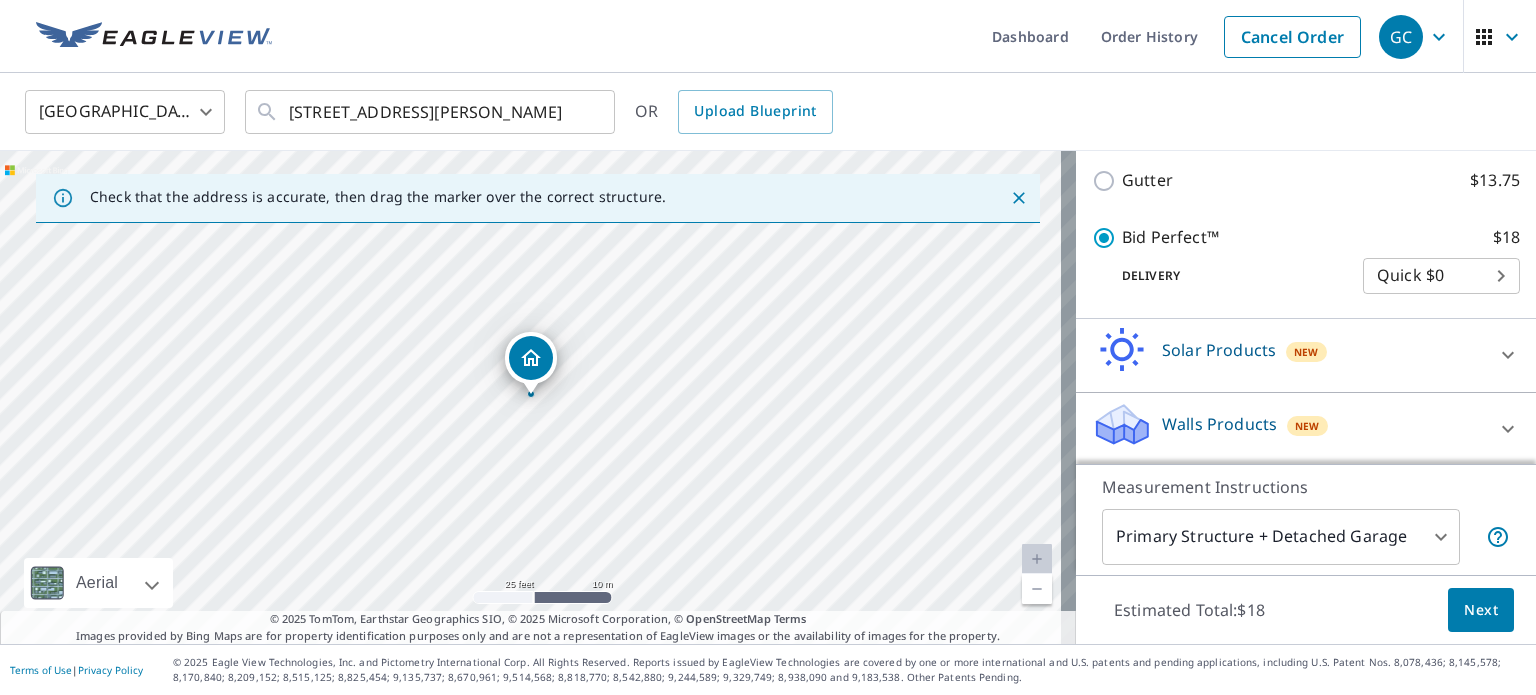 click on "Next" at bounding box center [1481, 610] 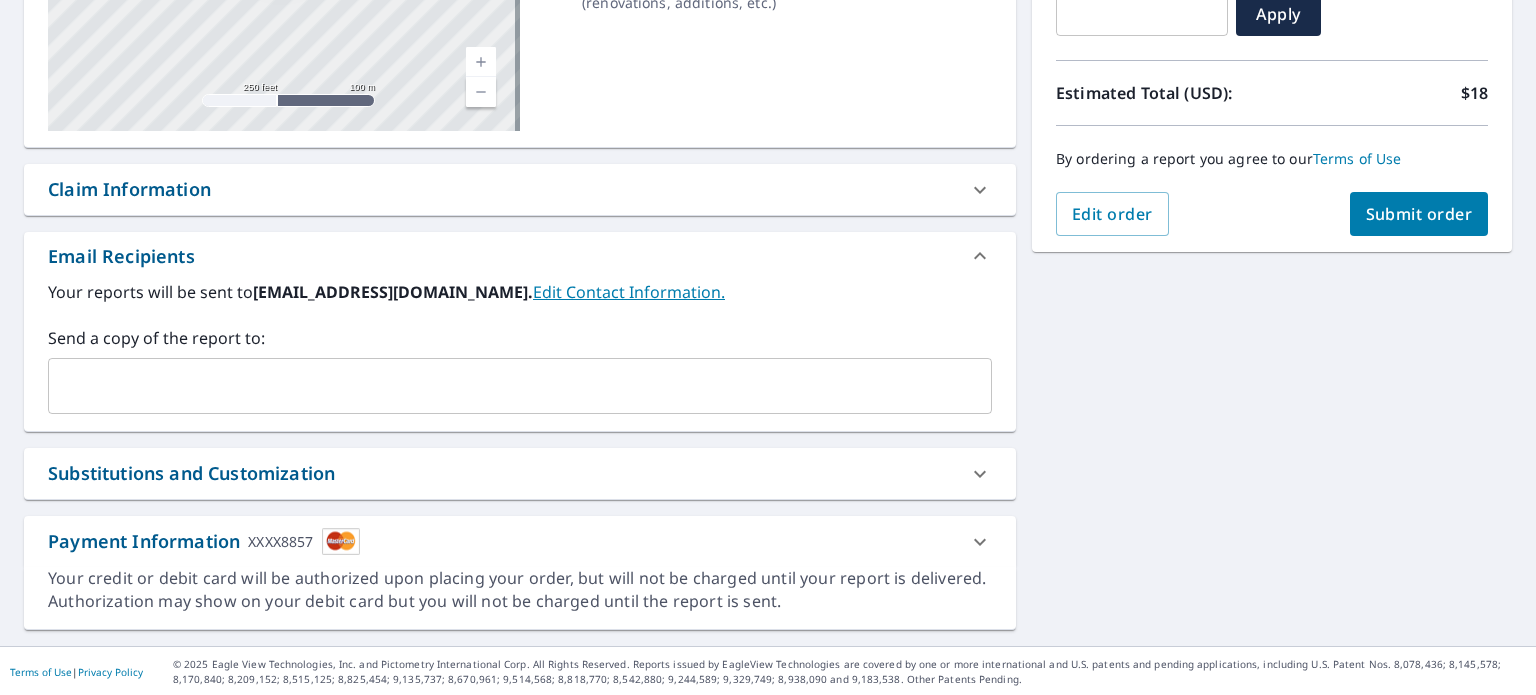 scroll, scrollTop: 0, scrollLeft: 0, axis: both 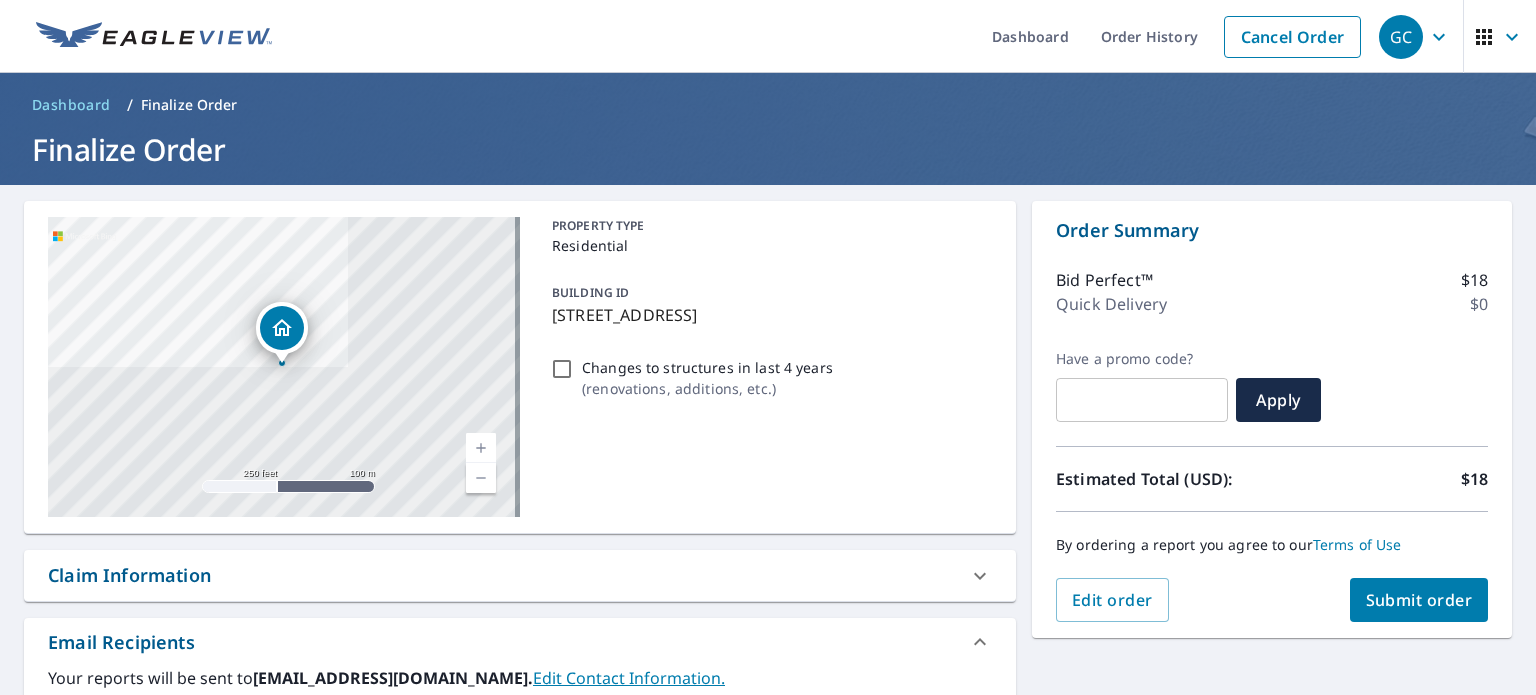 click on "Submit order" at bounding box center [1419, 600] 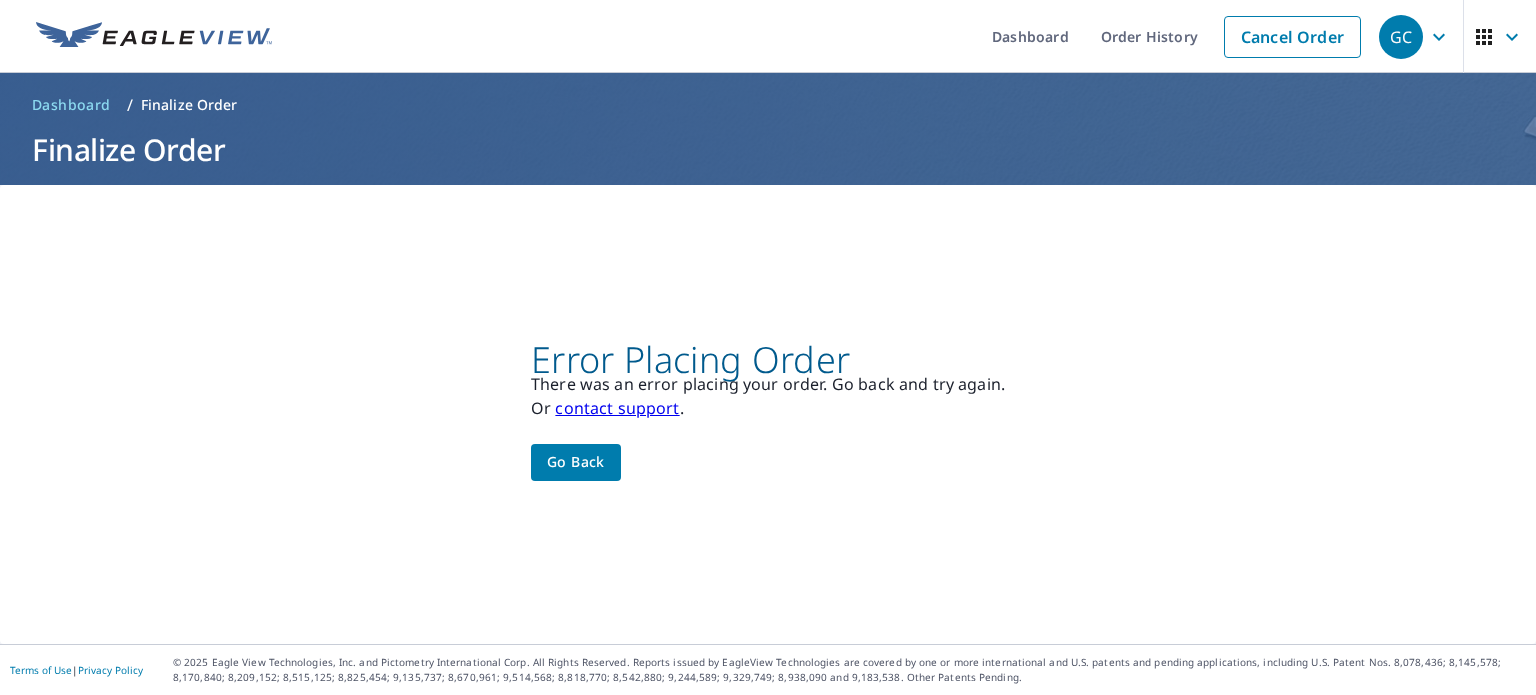 click on "Go back" at bounding box center (576, 462) 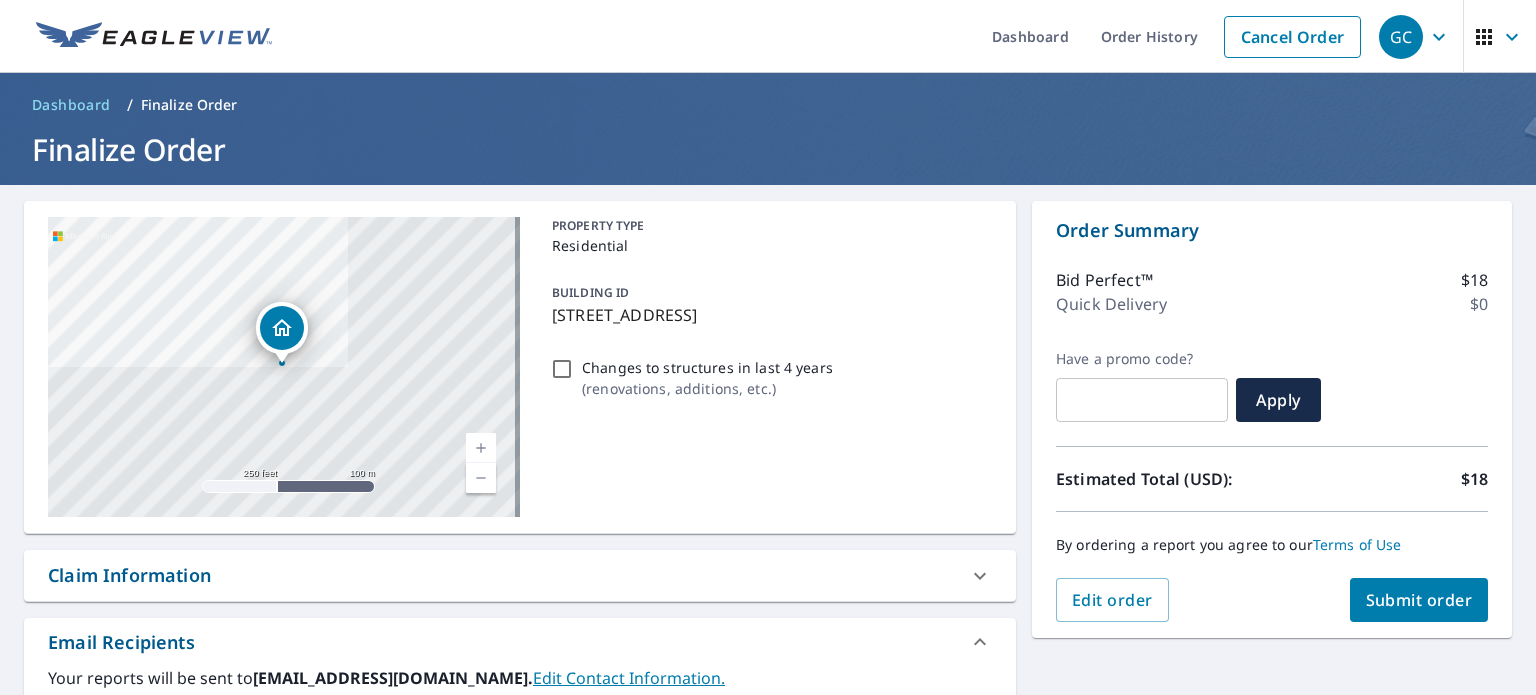 scroll, scrollTop: 386, scrollLeft: 0, axis: vertical 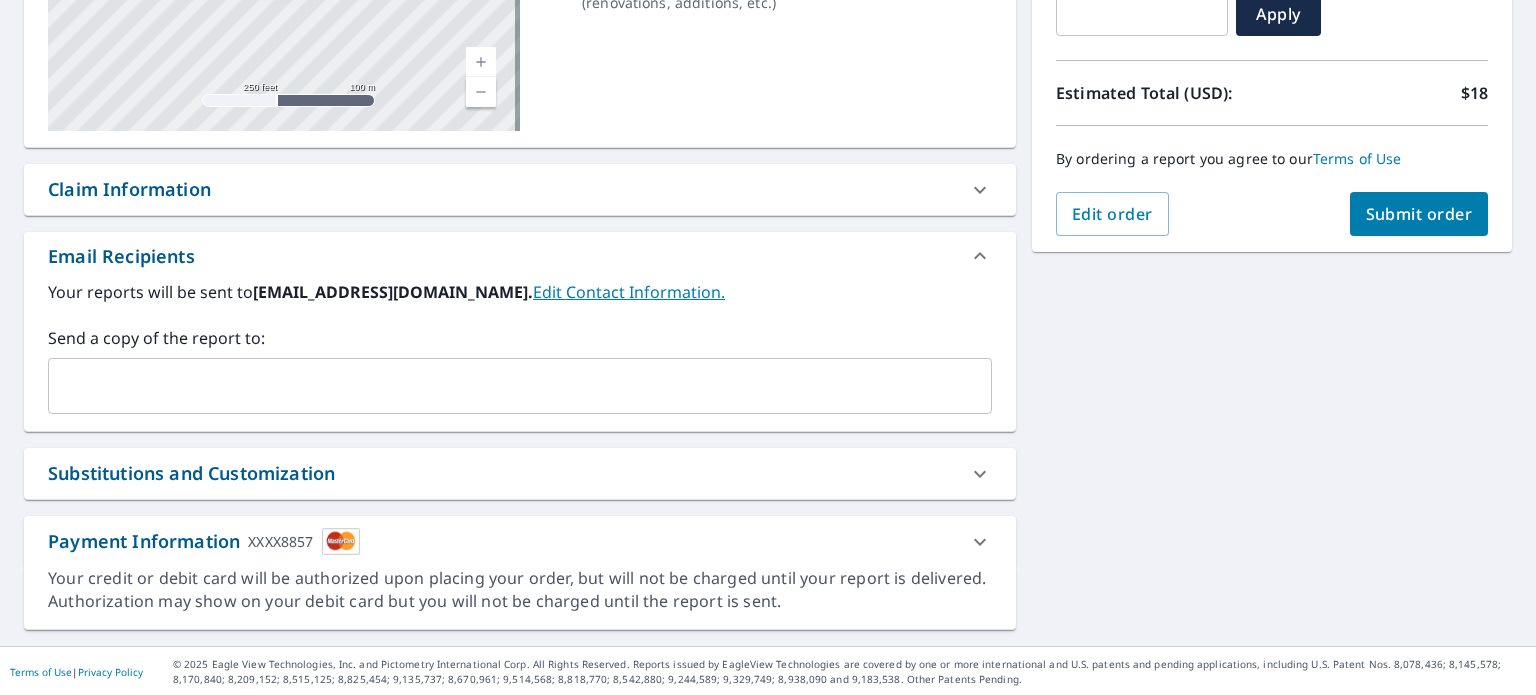 click on "Payment Information XXXX8857" at bounding box center [502, 541] 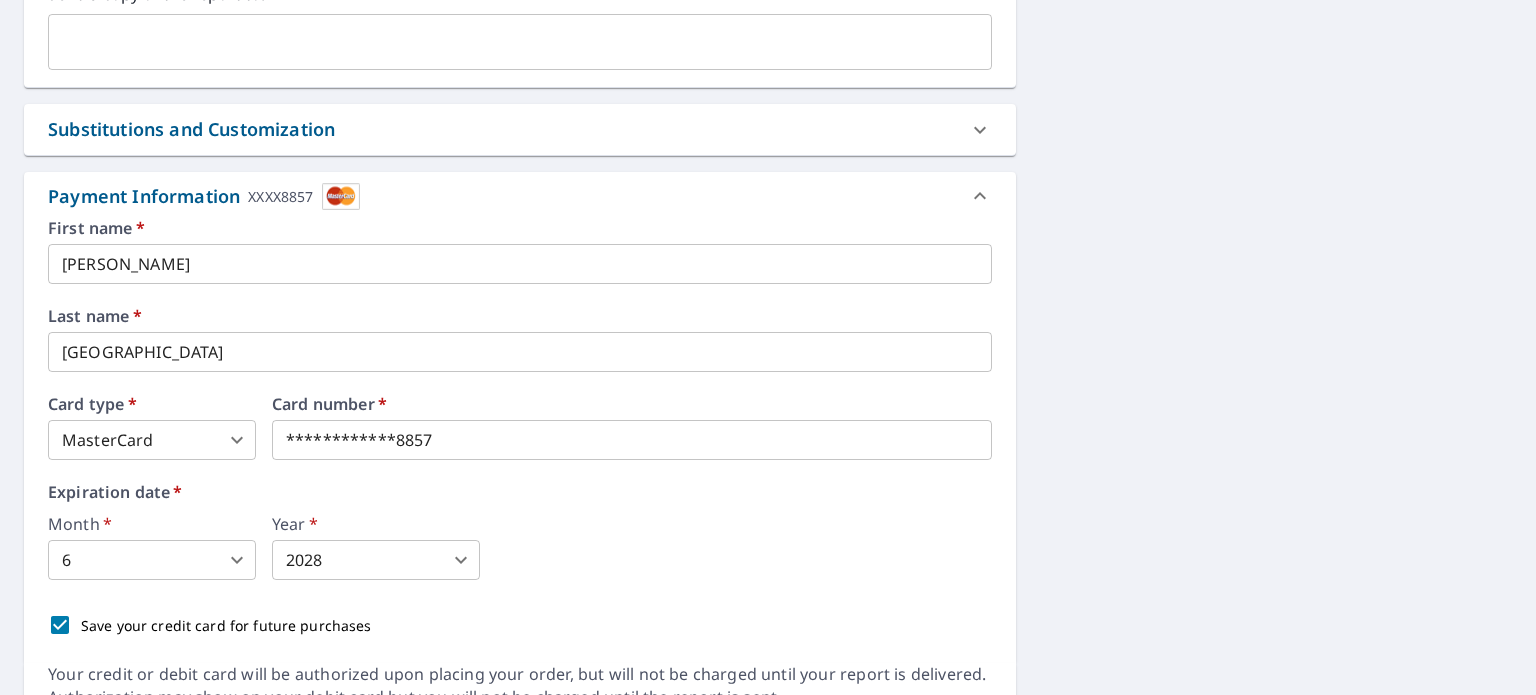 scroll, scrollTop: 826, scrollLeft: 0, axis: vertical 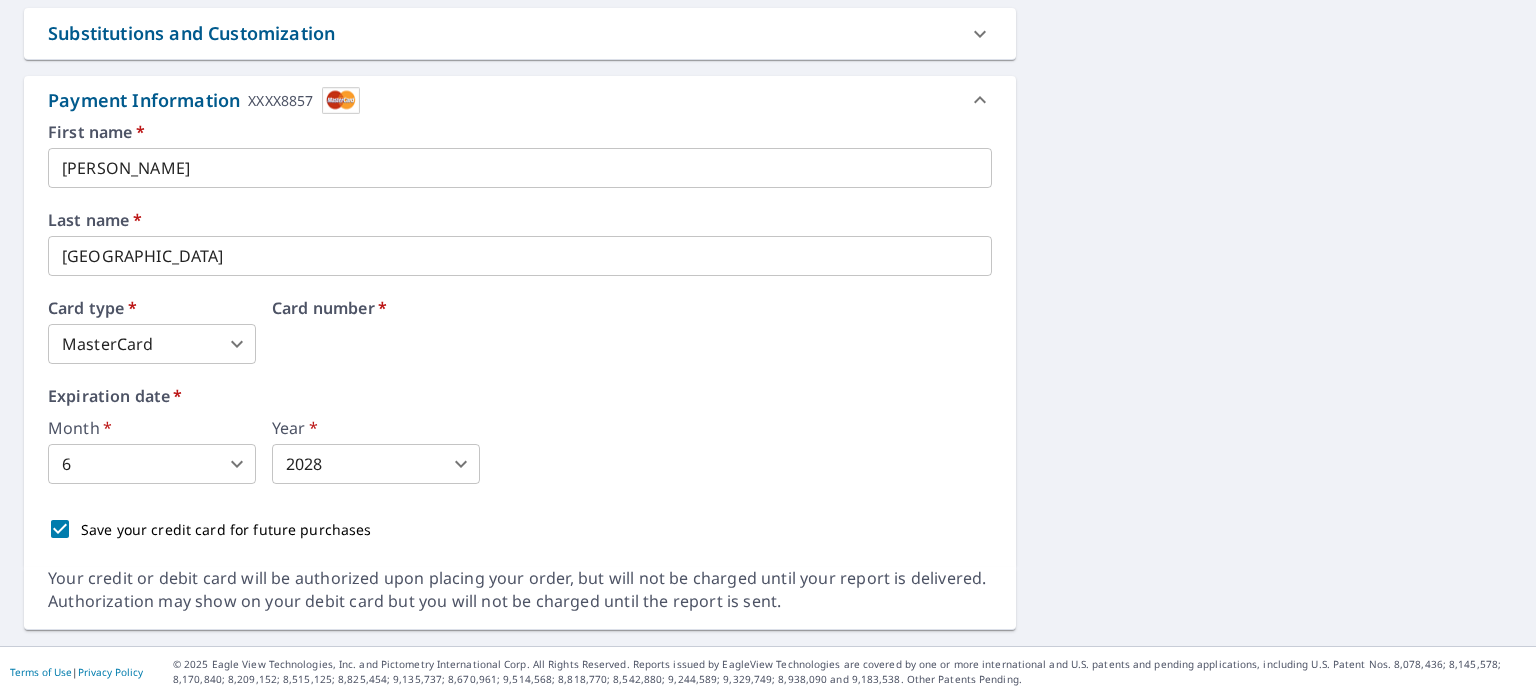 drag, startPoint x: 494, startPoint y: 355, endPoint x: 144, endPoint y: 382, distance: 351.0399 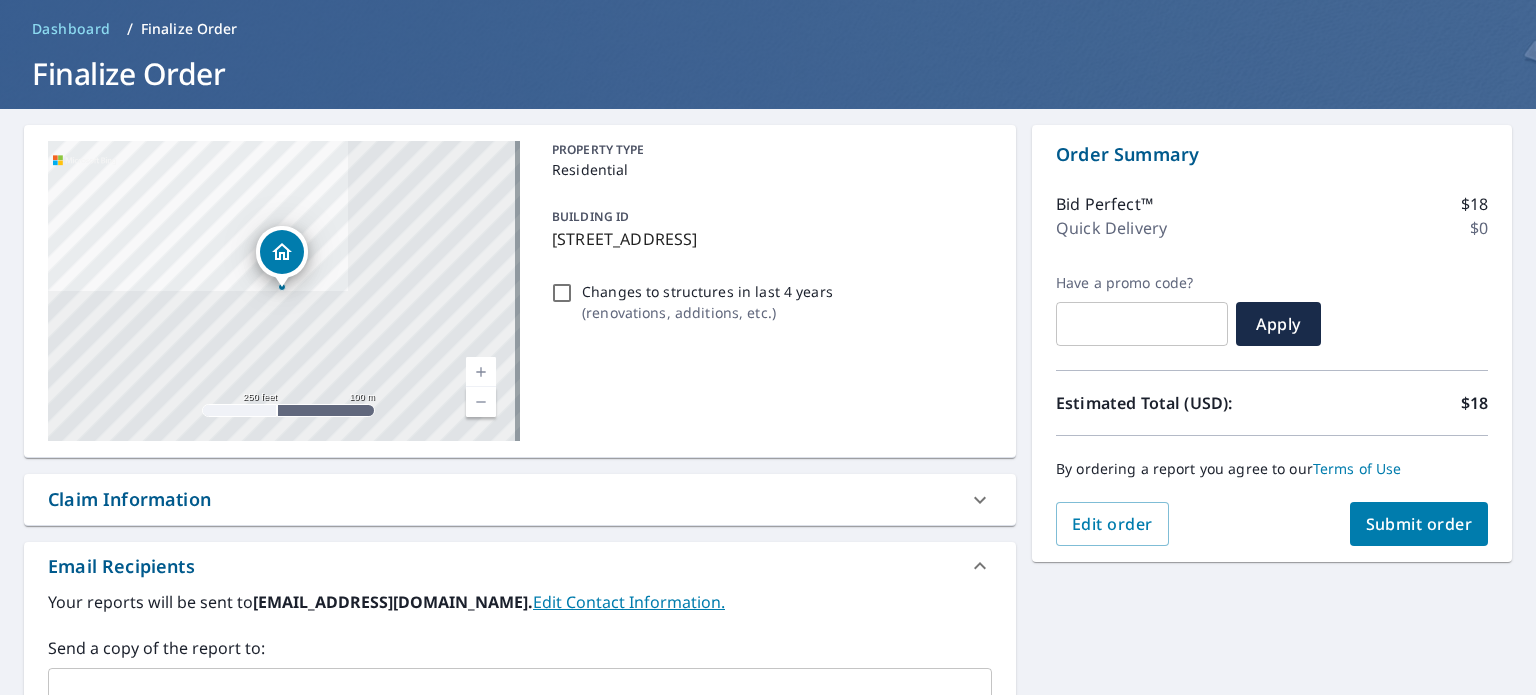 scroll, scrollTop: 0, scrollLeft: 0, axis: both 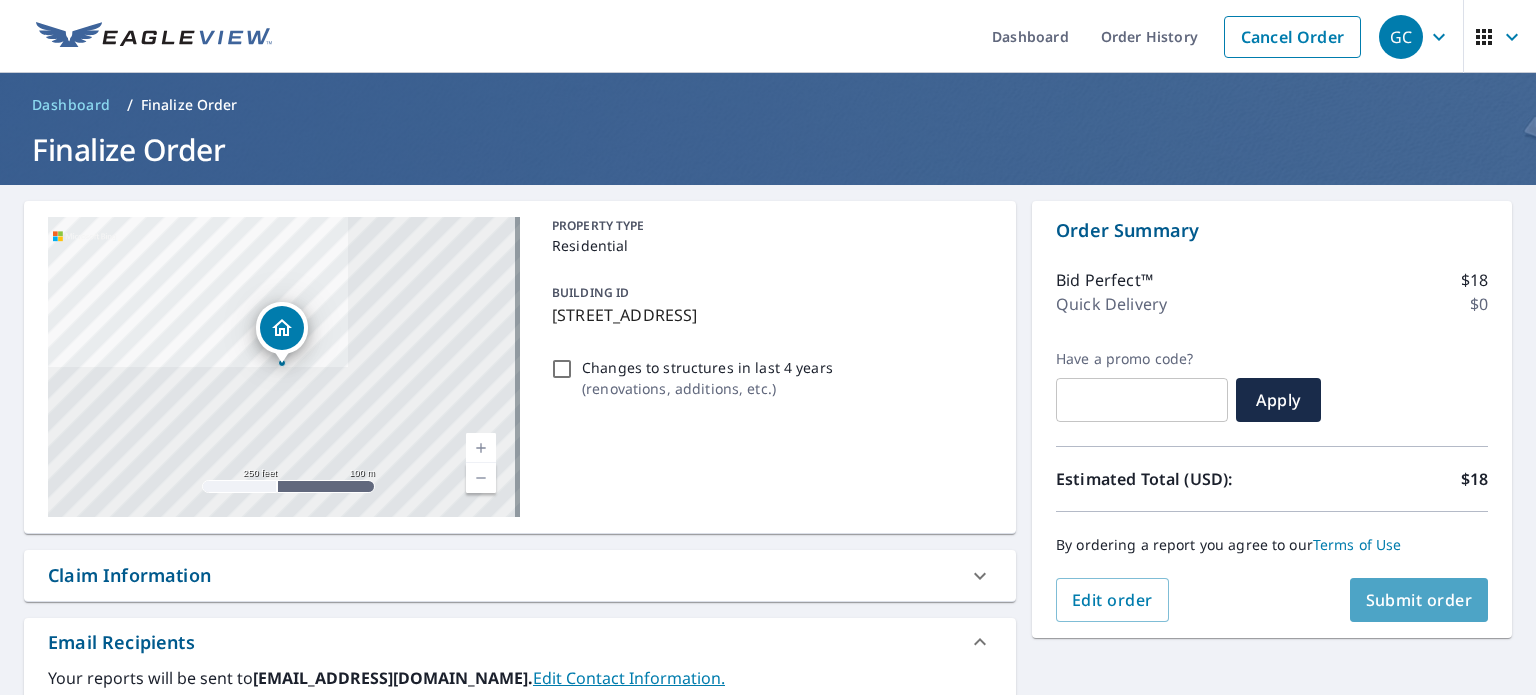 click on "Submit order" at bounding box center [1419, 600] 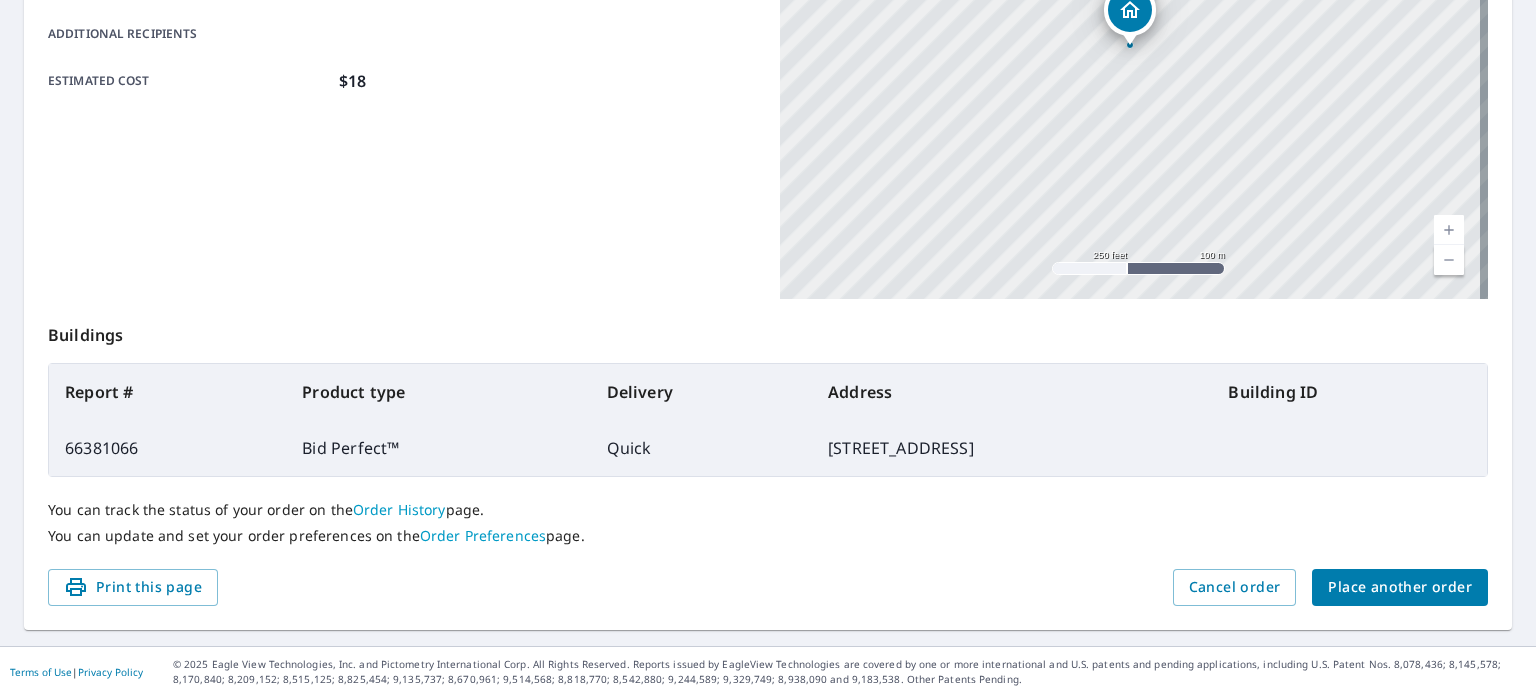 scroll, scrollTop: 0, scrollLeft: 0, axis: both 